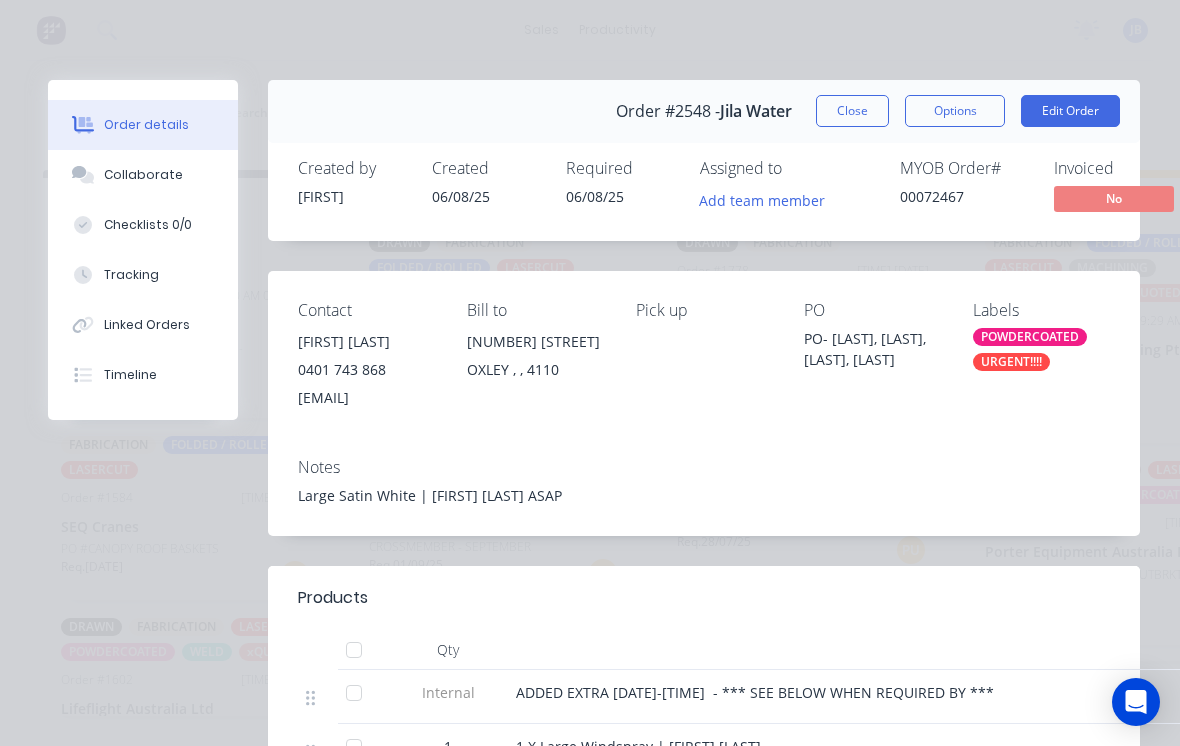 scroll, scrollTop: 19, scrollLeft: 1658, axis: both 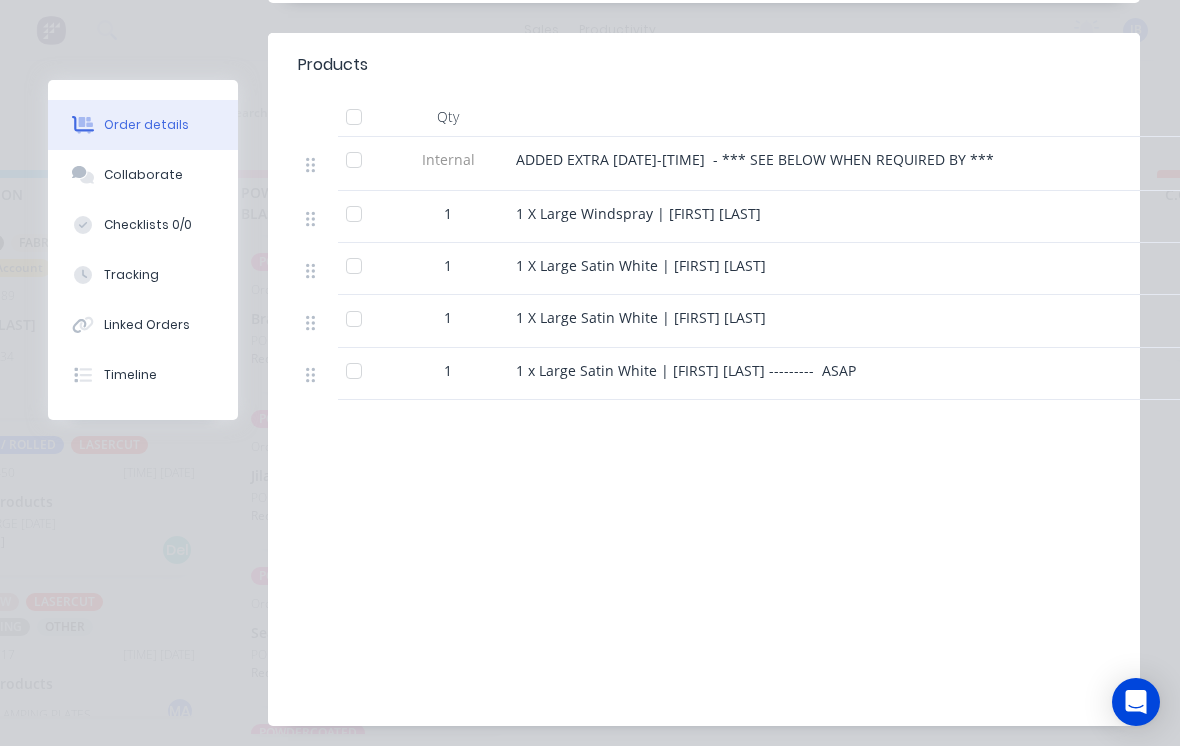 click at bounding box center (354, 266) 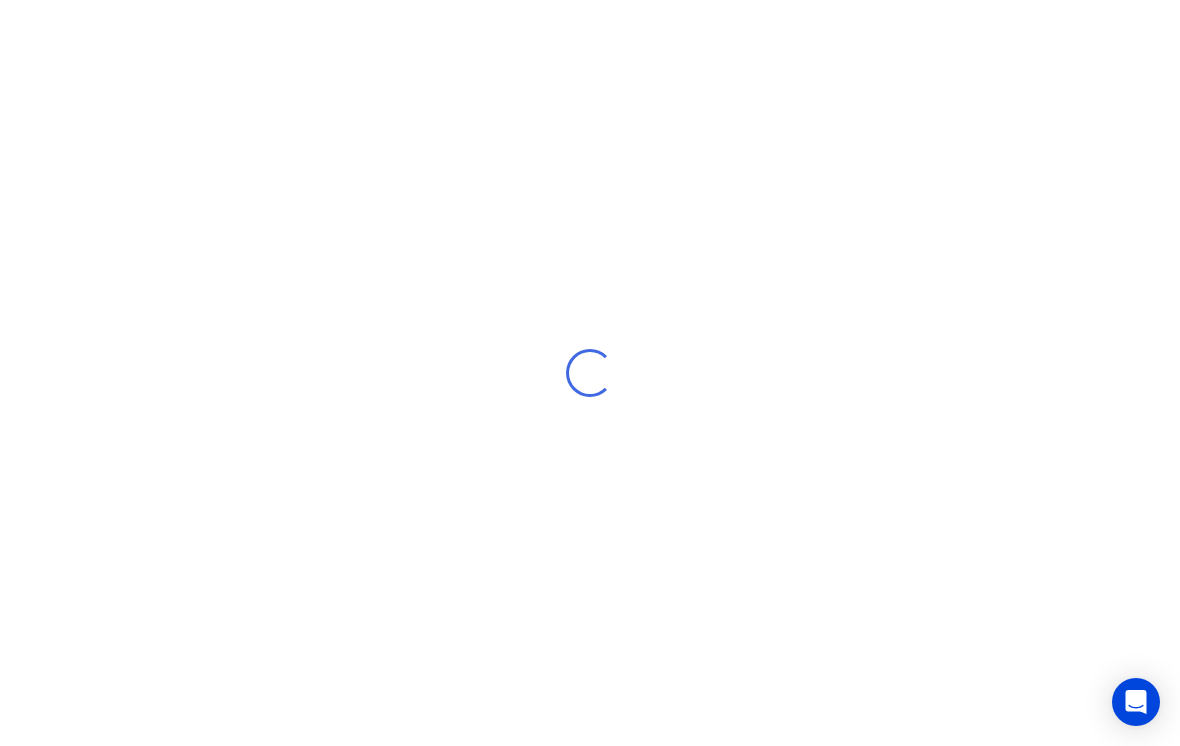 scroll, scrollTop: 19, scrollLeft: 0, axis: vertical 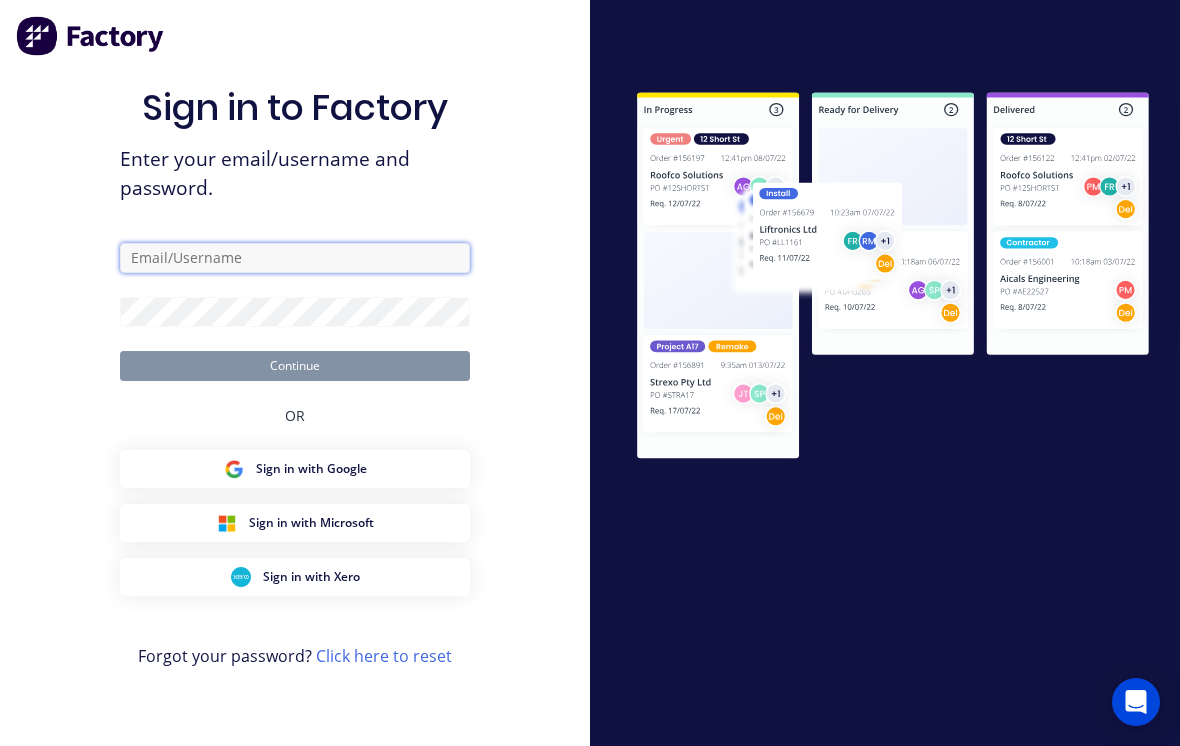 click at bounding box center [295, 258] 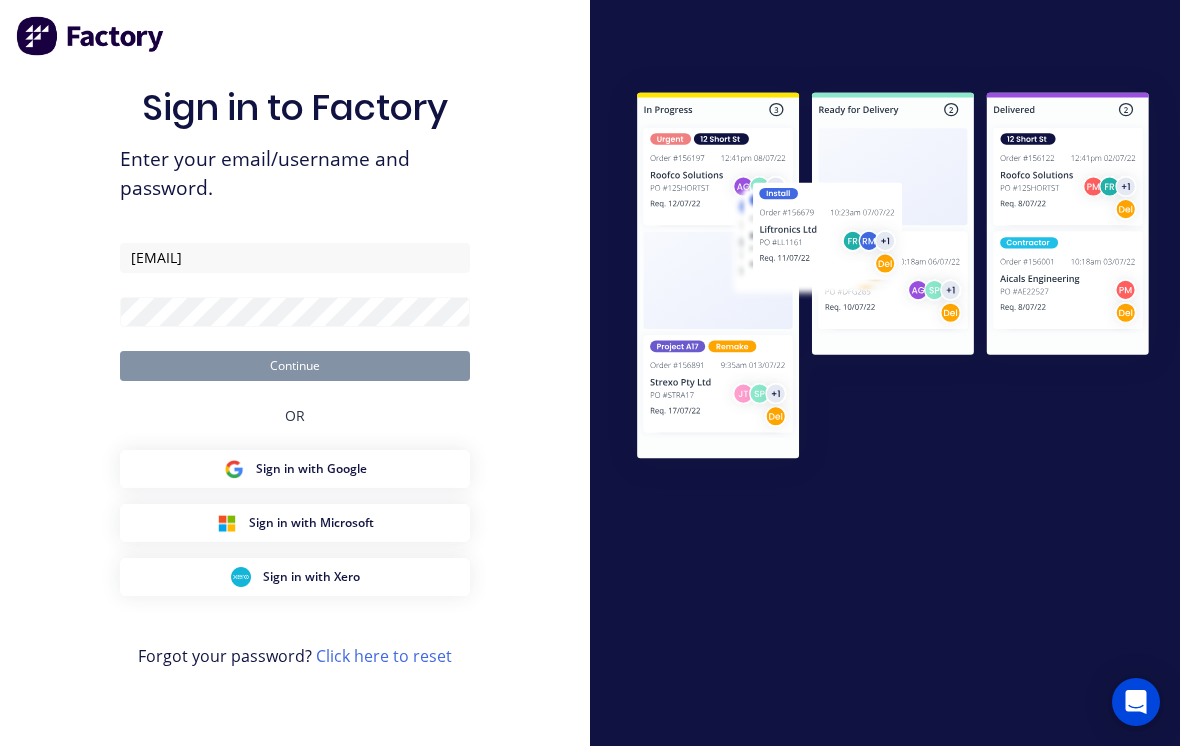 click on "Continue" at bounding box center [295, 366] 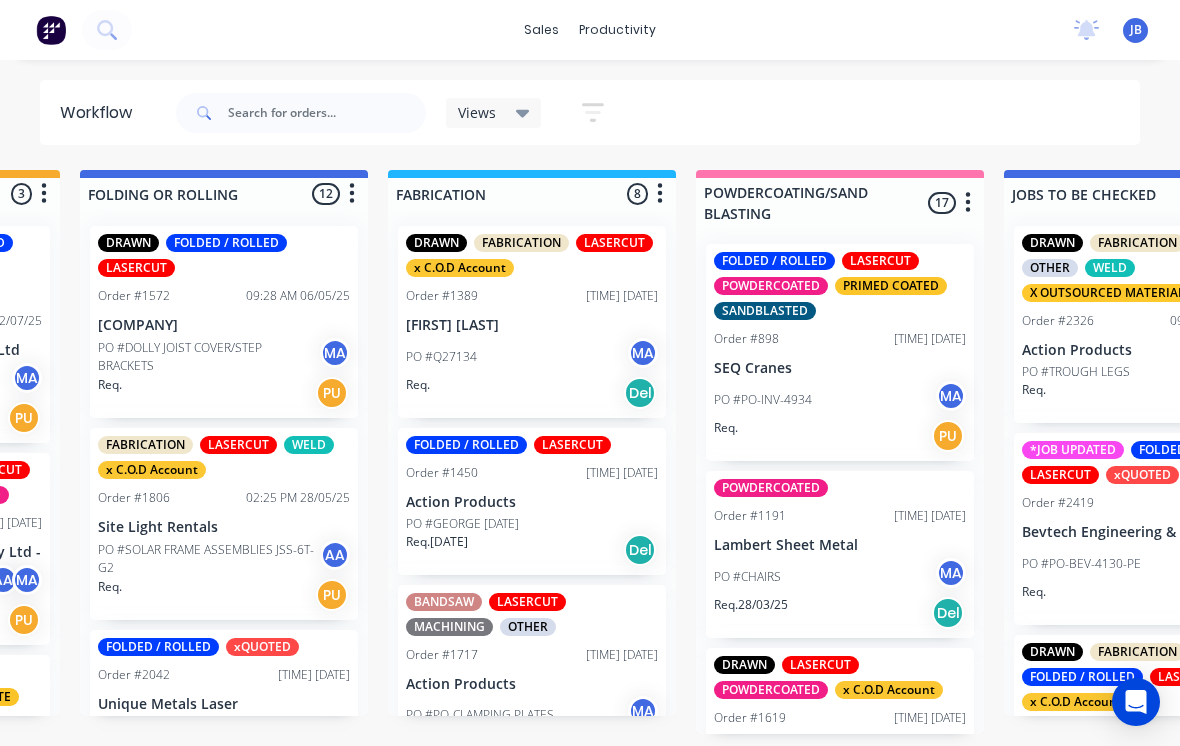 scroll, scrollTop: 0, scrollLeft: 1196, axis: horizontal 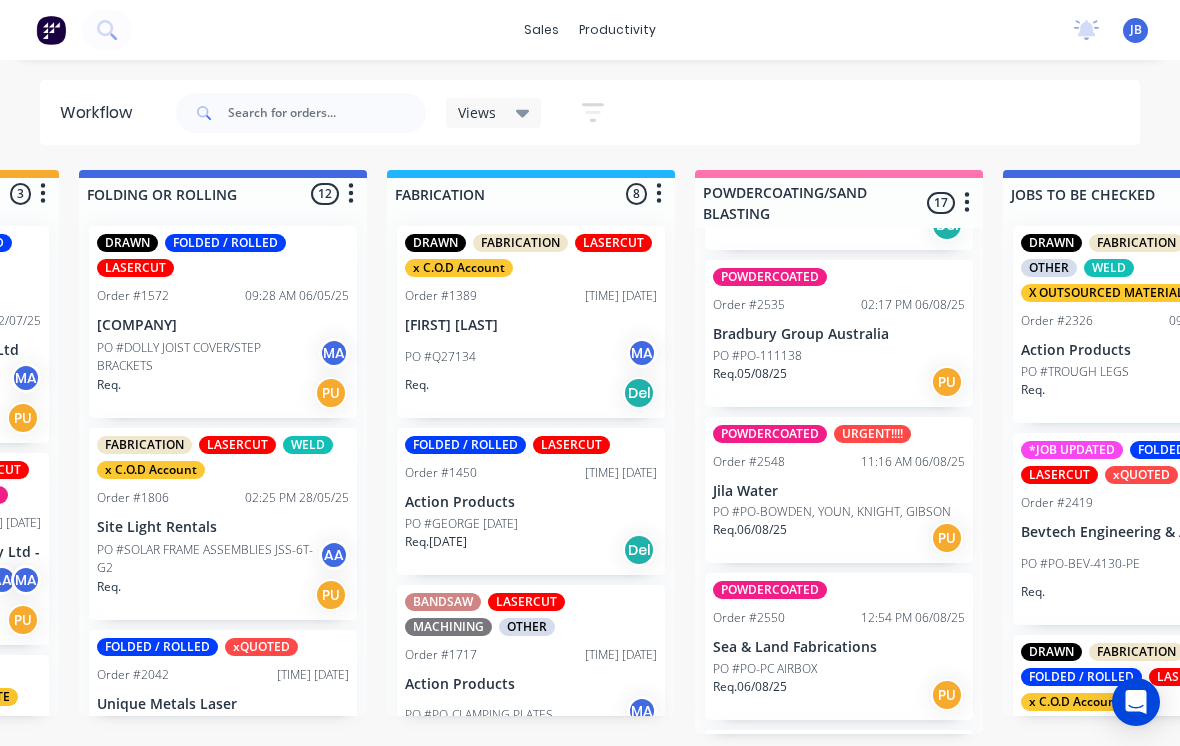 click on "Jila Water" at bounding box center [839, 491] 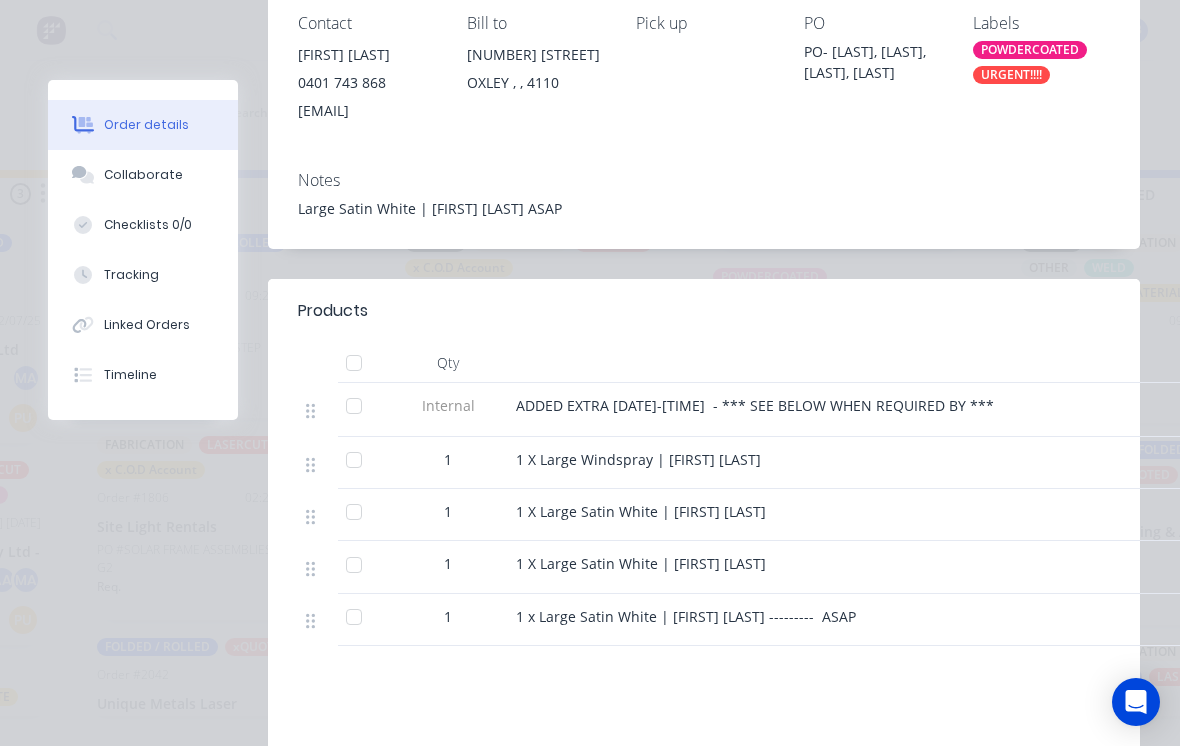 scroll, scrollTop: 368, scrollLeft: 0, axis: vertical 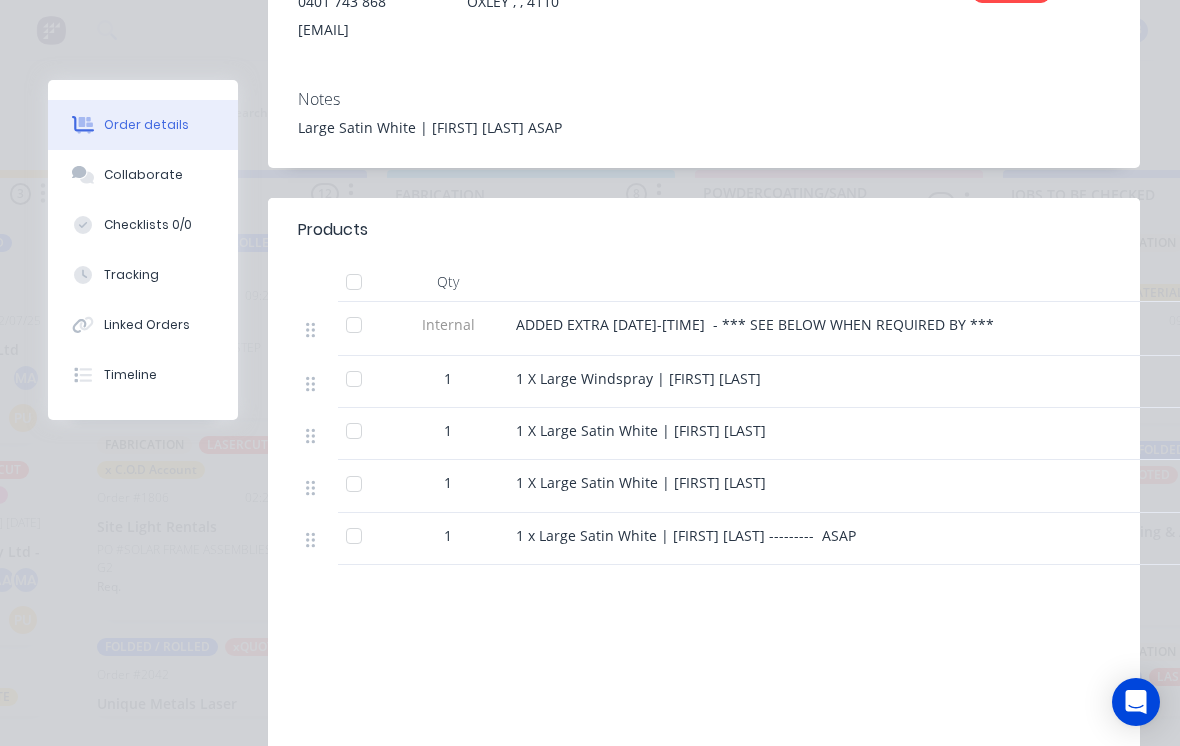 click at bounding box center (354, 431) 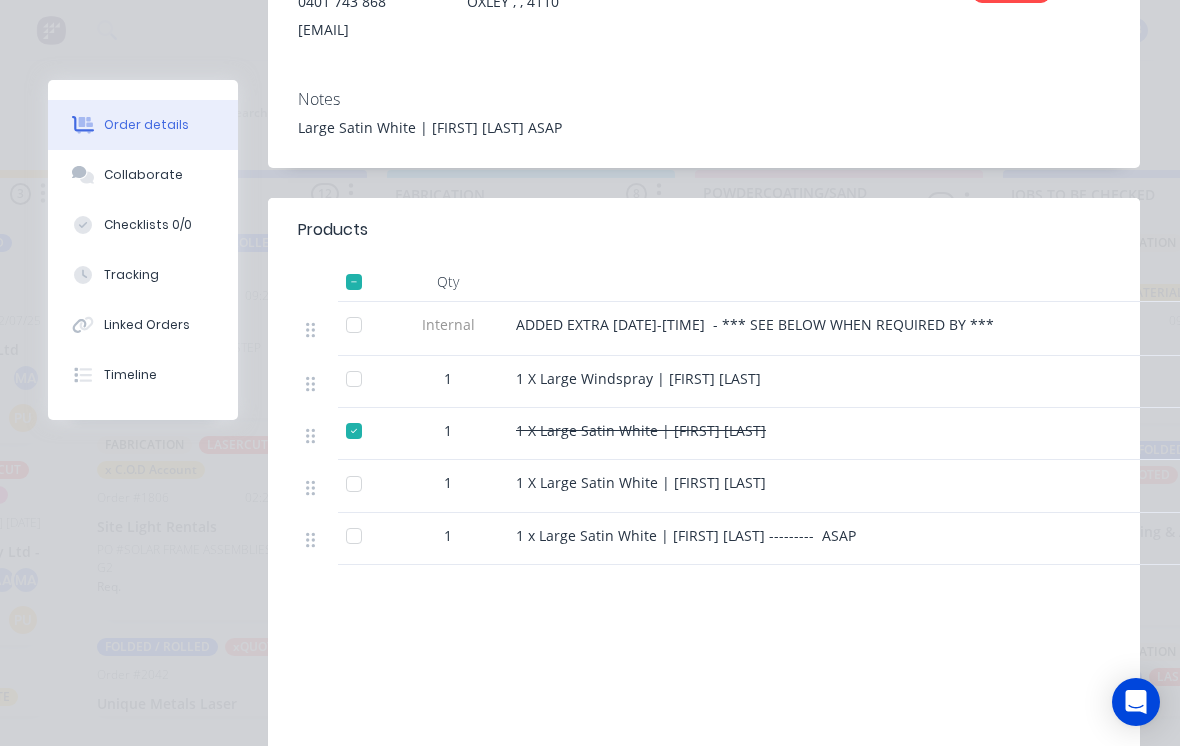 click at bounding box center [354, 484] 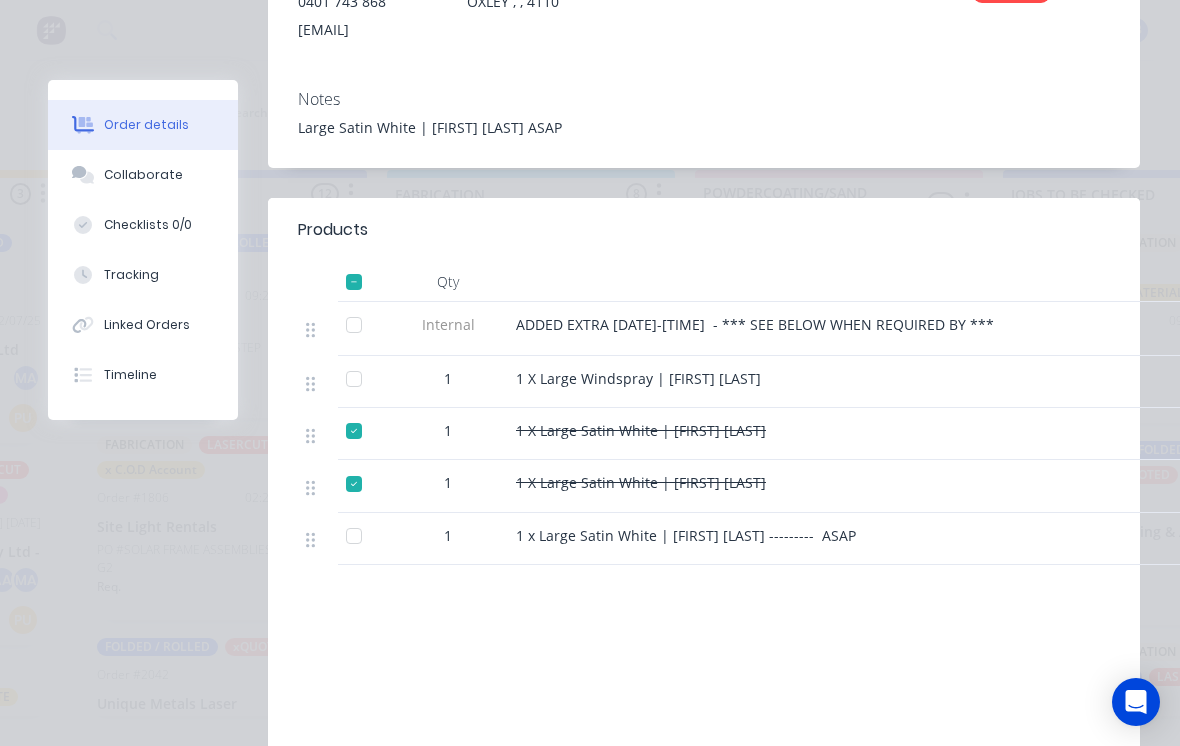 click at bounding box center (354, 536) 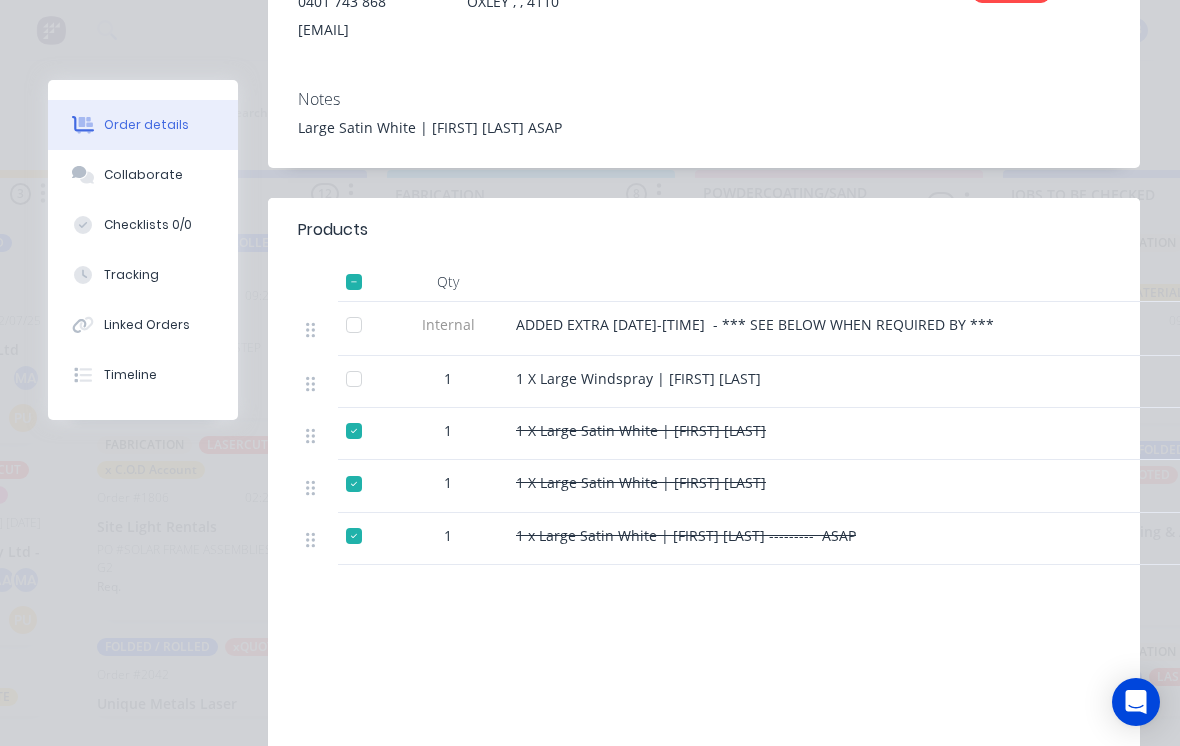 click on "Tracking" at bounding box center (143, 275) 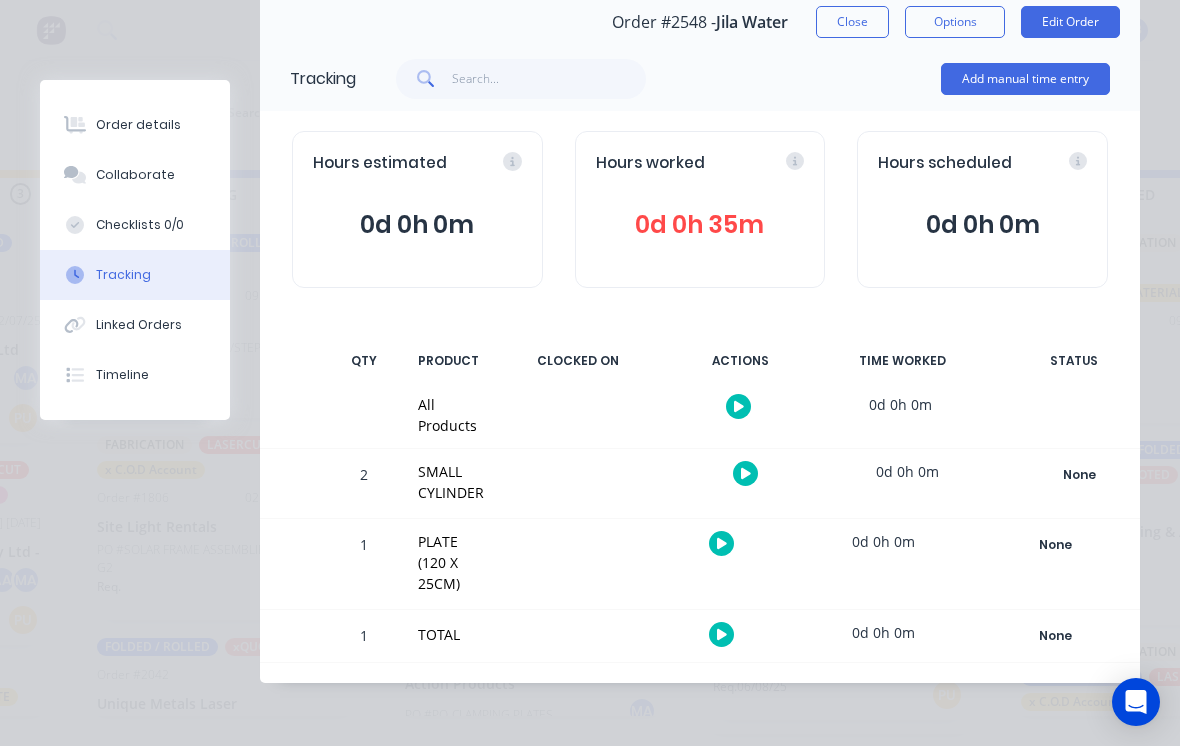 scroll, scrollTop: 0, scrollLeft: 0, axis: both 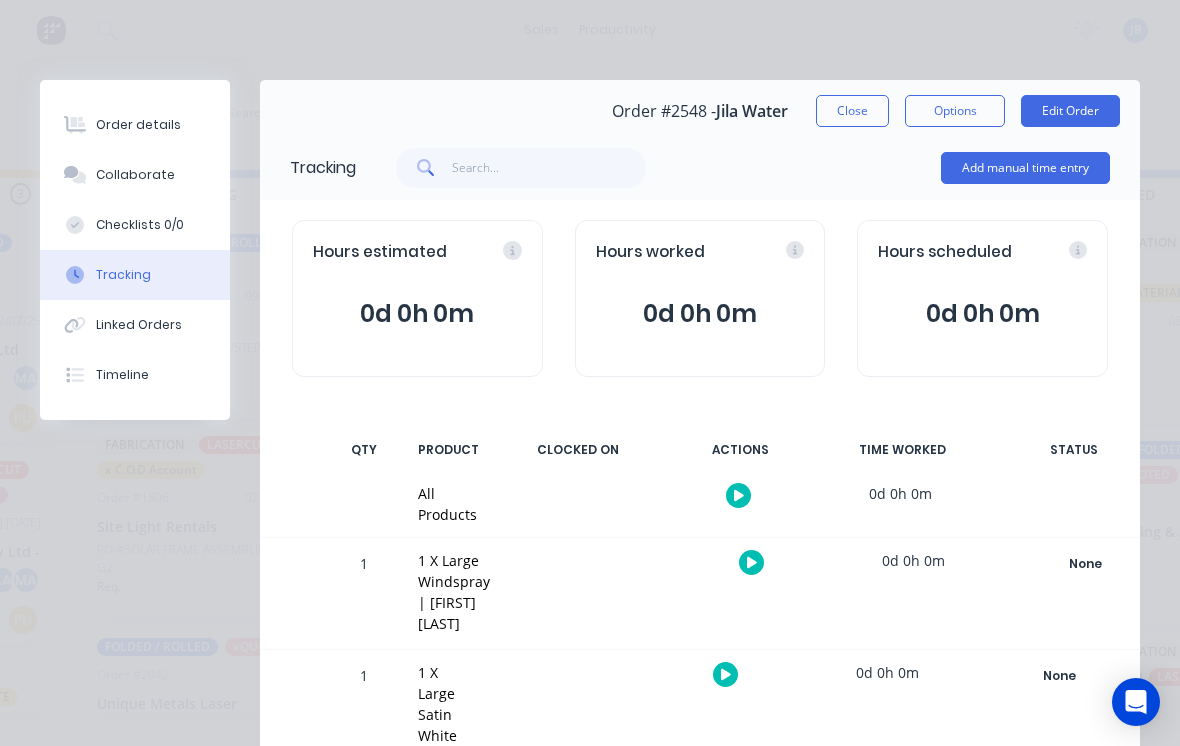 click on "Add manual time entry" at bounding box center (1025, 168) 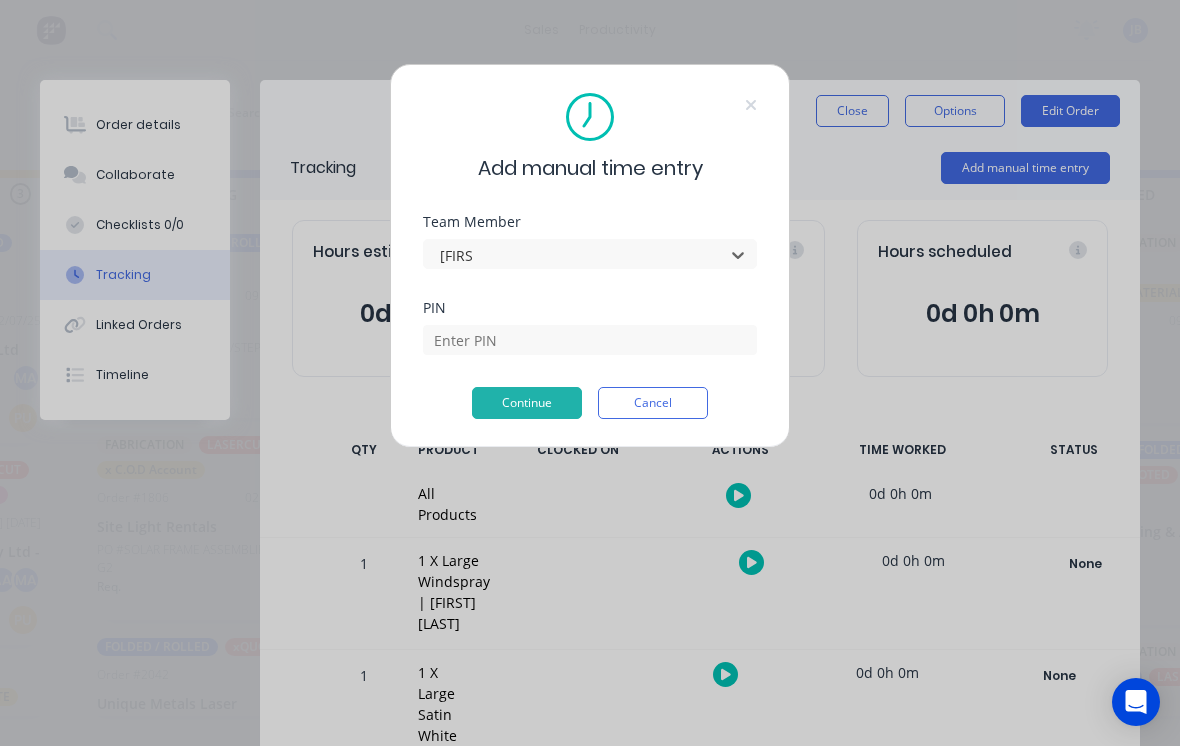 type on "[FIRST]" 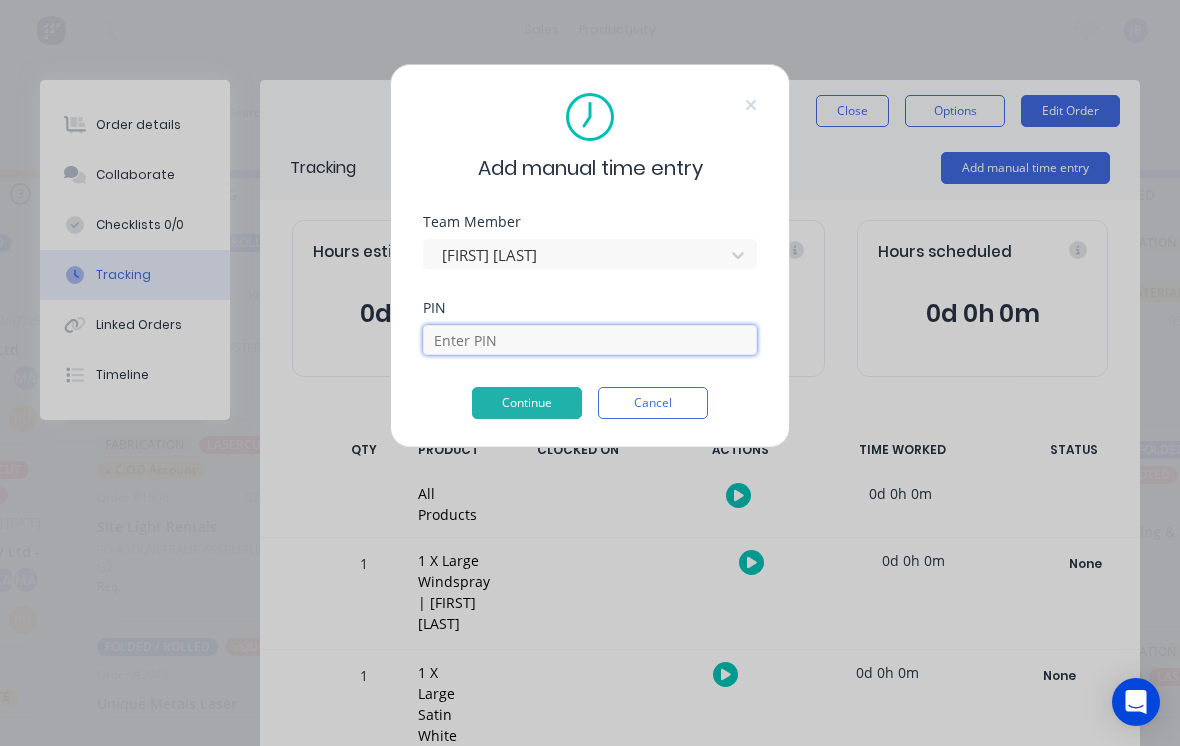 click at bounding box center [590, 340] 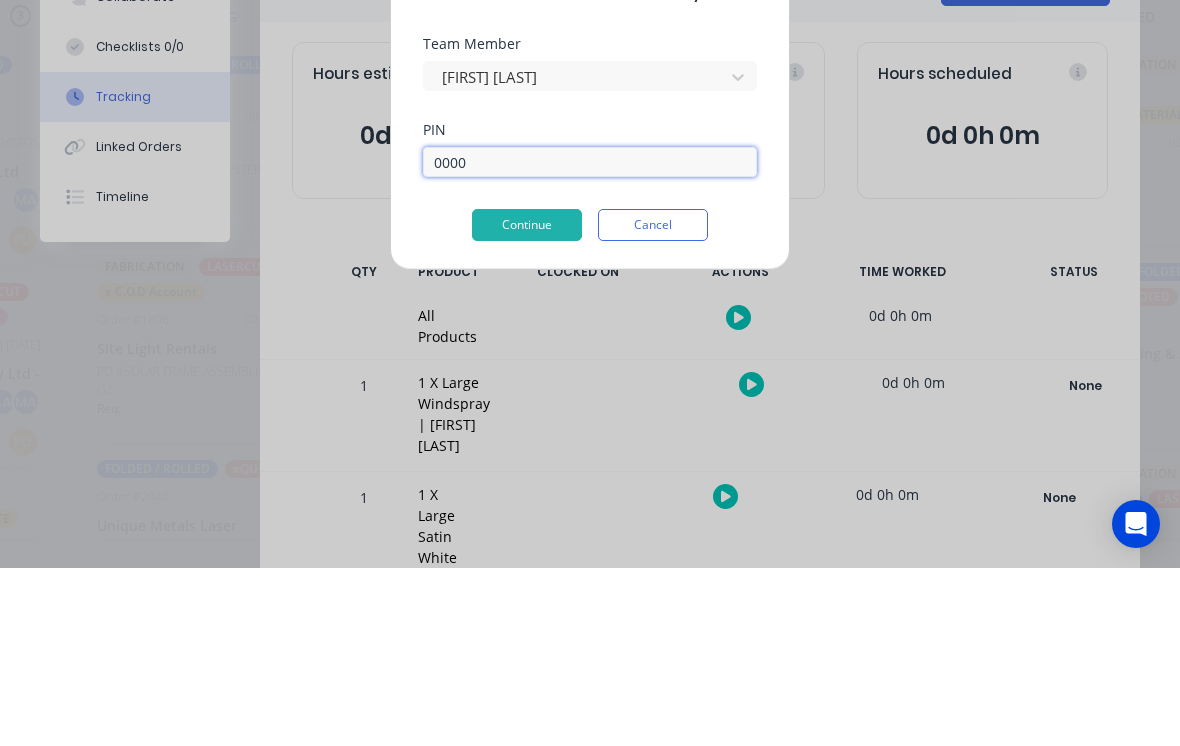 type on "0000" 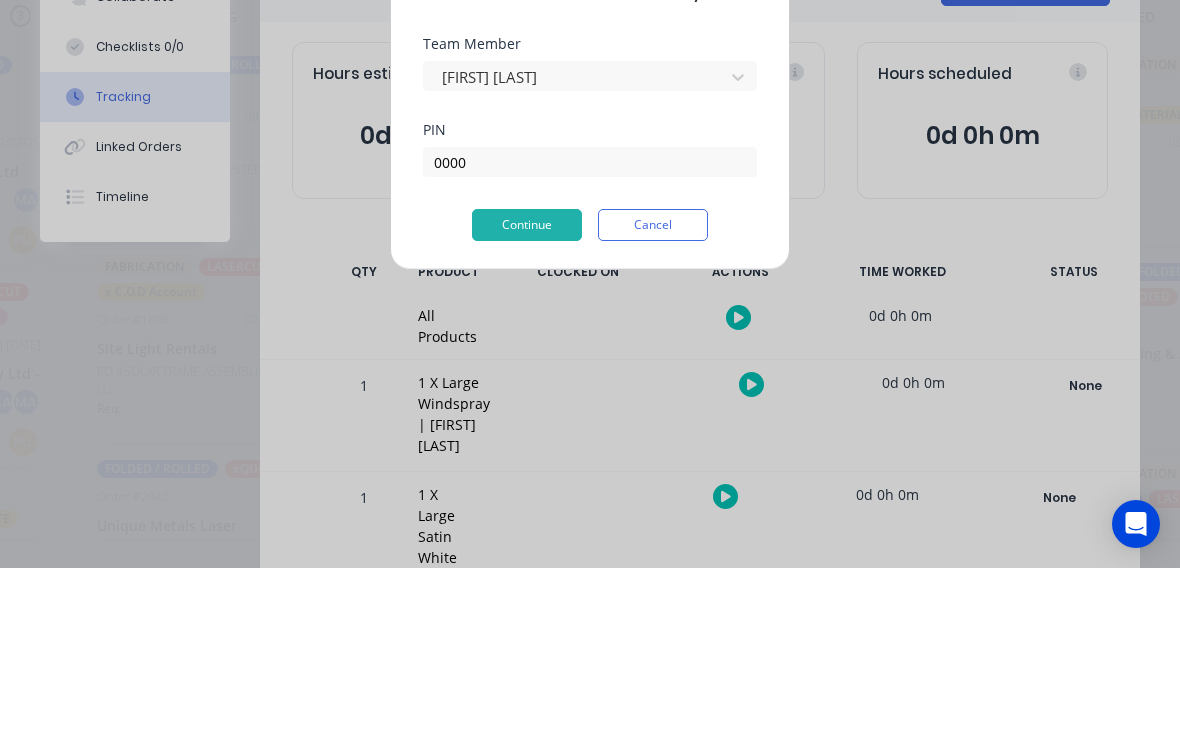 click on "Continue" at bounding box center (527, 403) 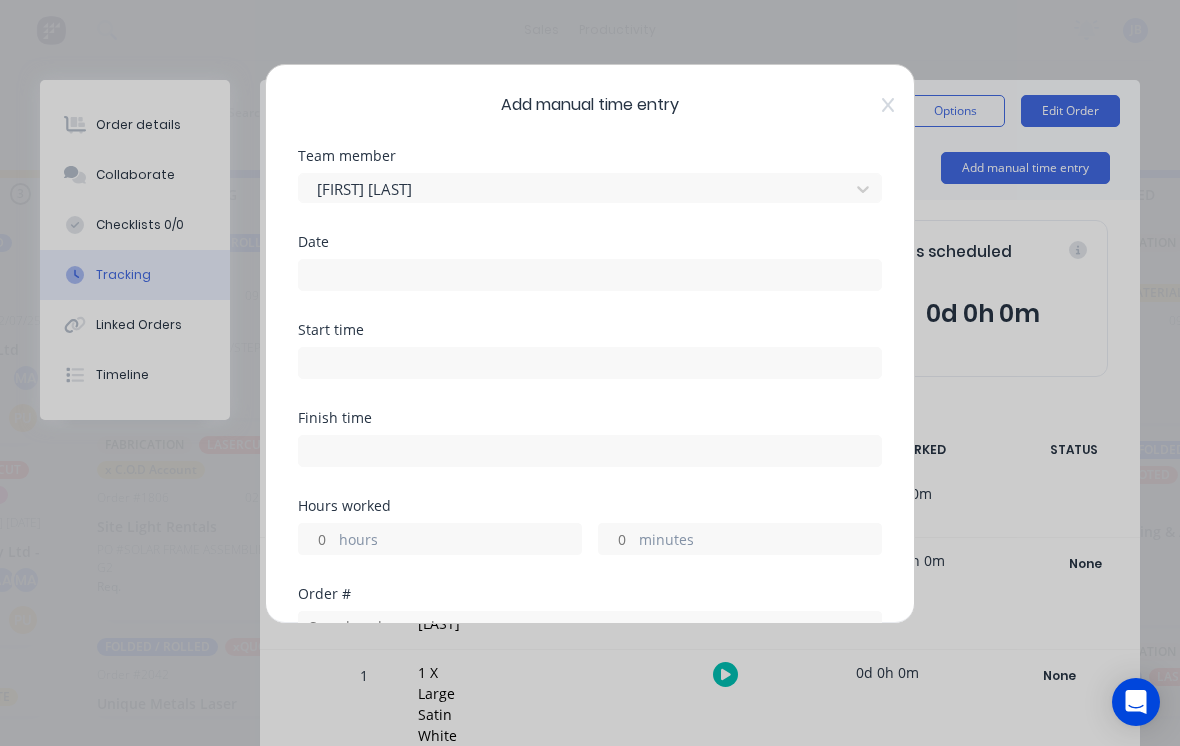 click at bounding box center [590, 275] 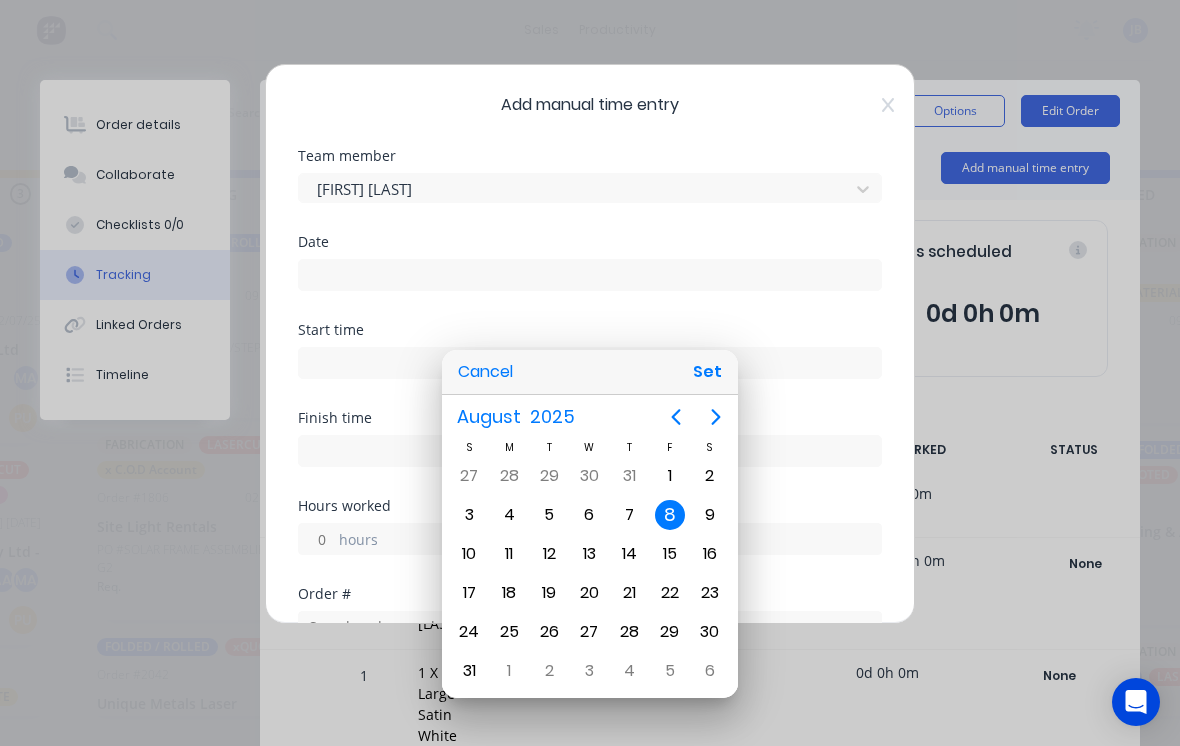 click on "7" at bounding box center [630, 515] 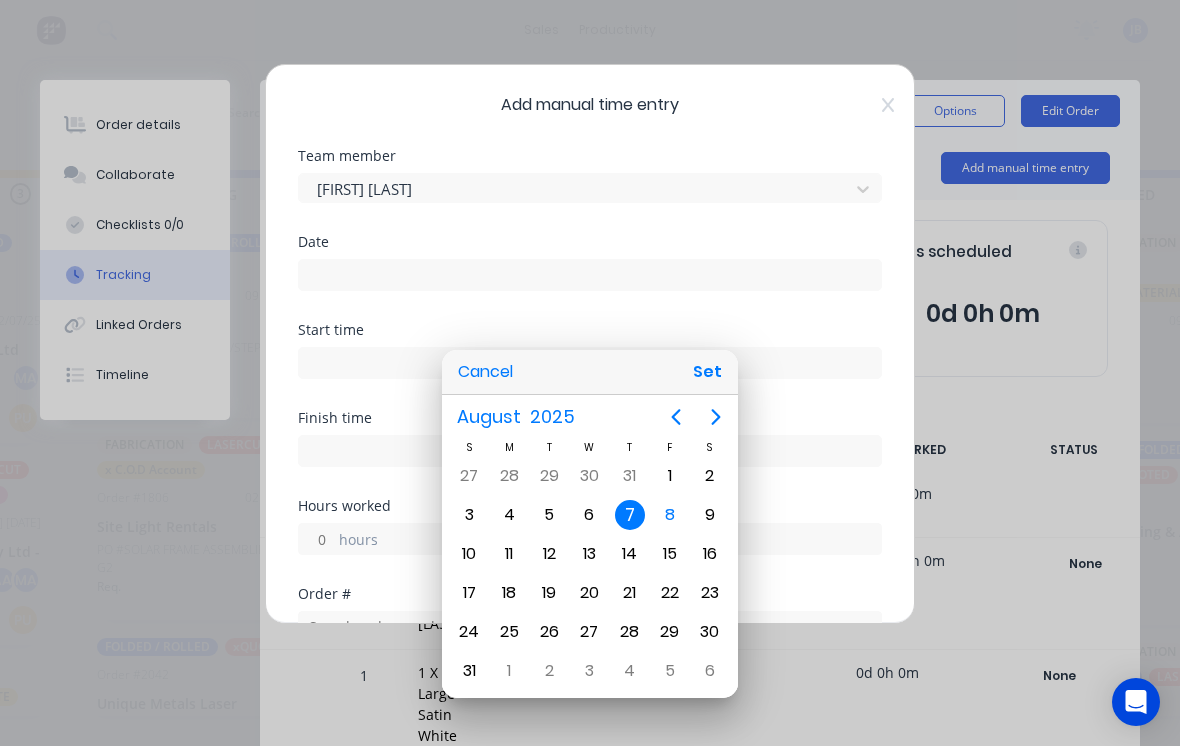click on "Set" at bounding box center (707, 372) 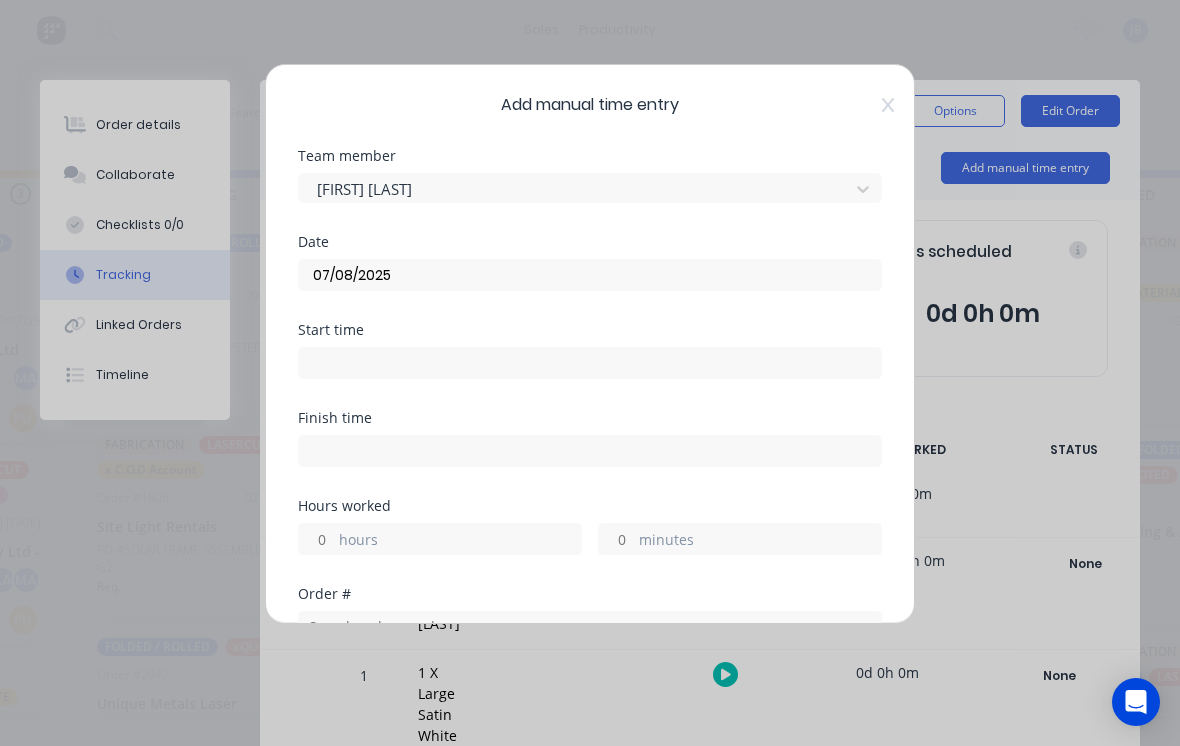 click on "hours" at bounding box center [316, 539] 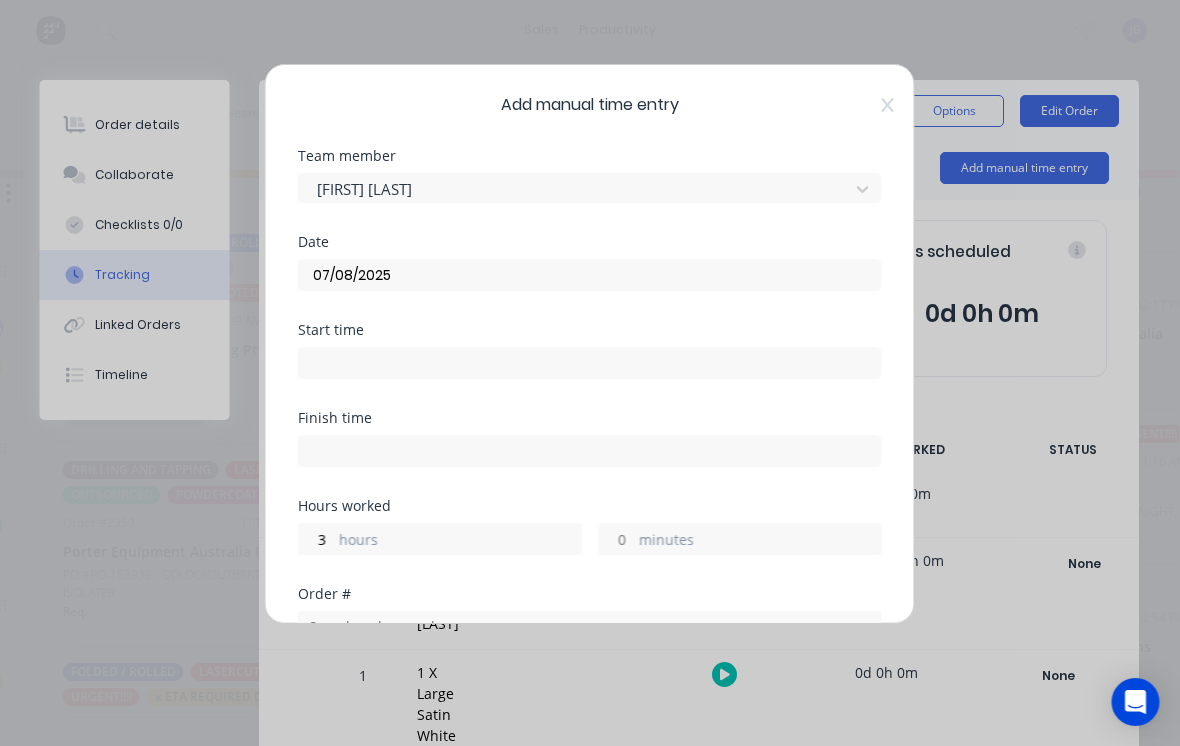 scroll, scrollTop: 246, scrollLeft: 0, axis: vertical 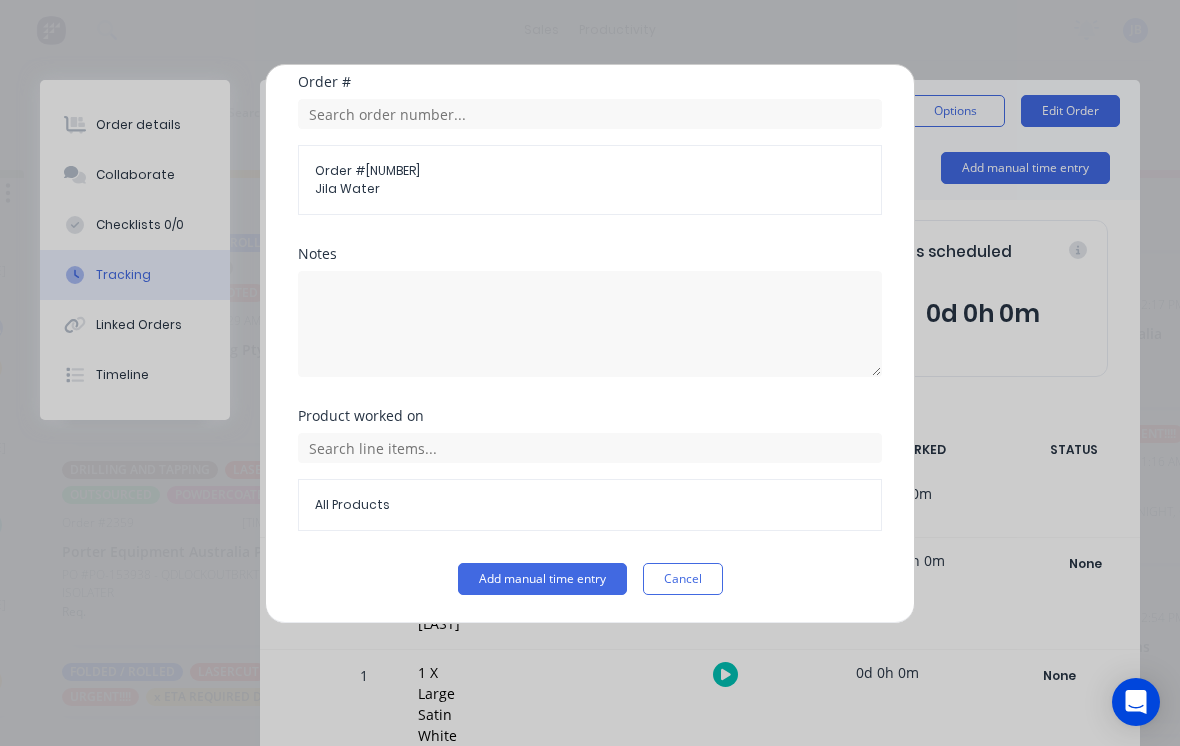 type on "3" 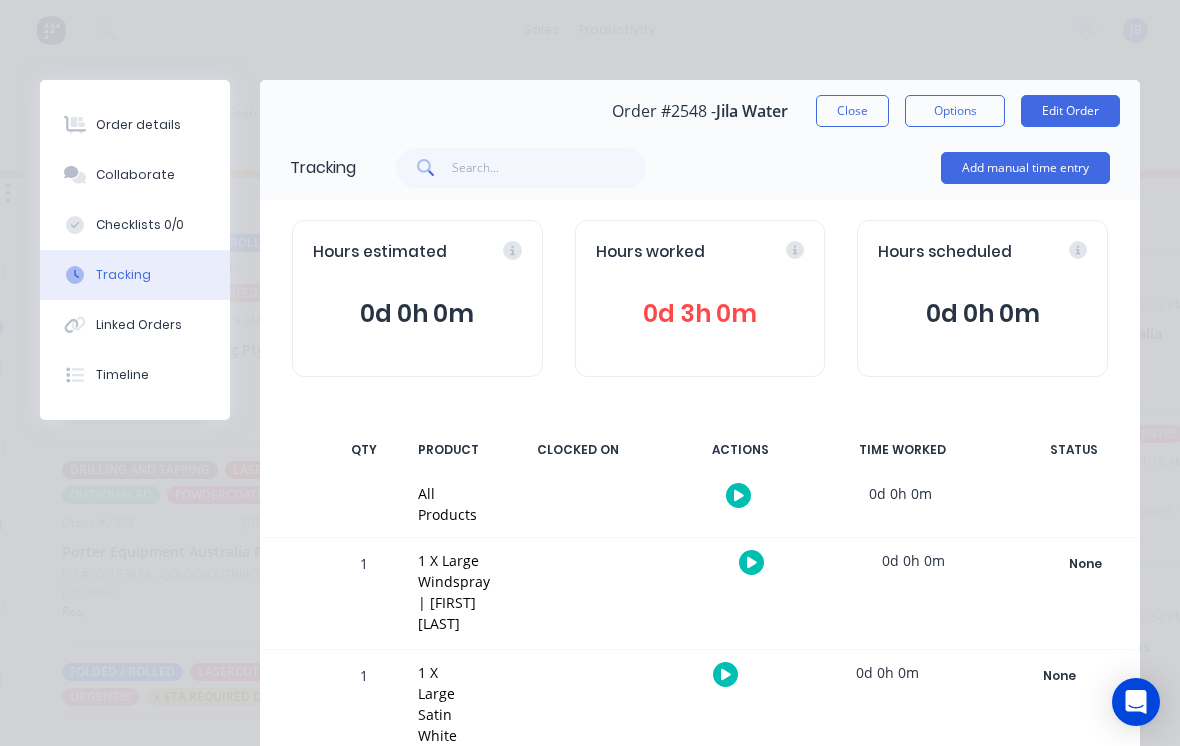 click on "Close" at bounding box center [852, 111] 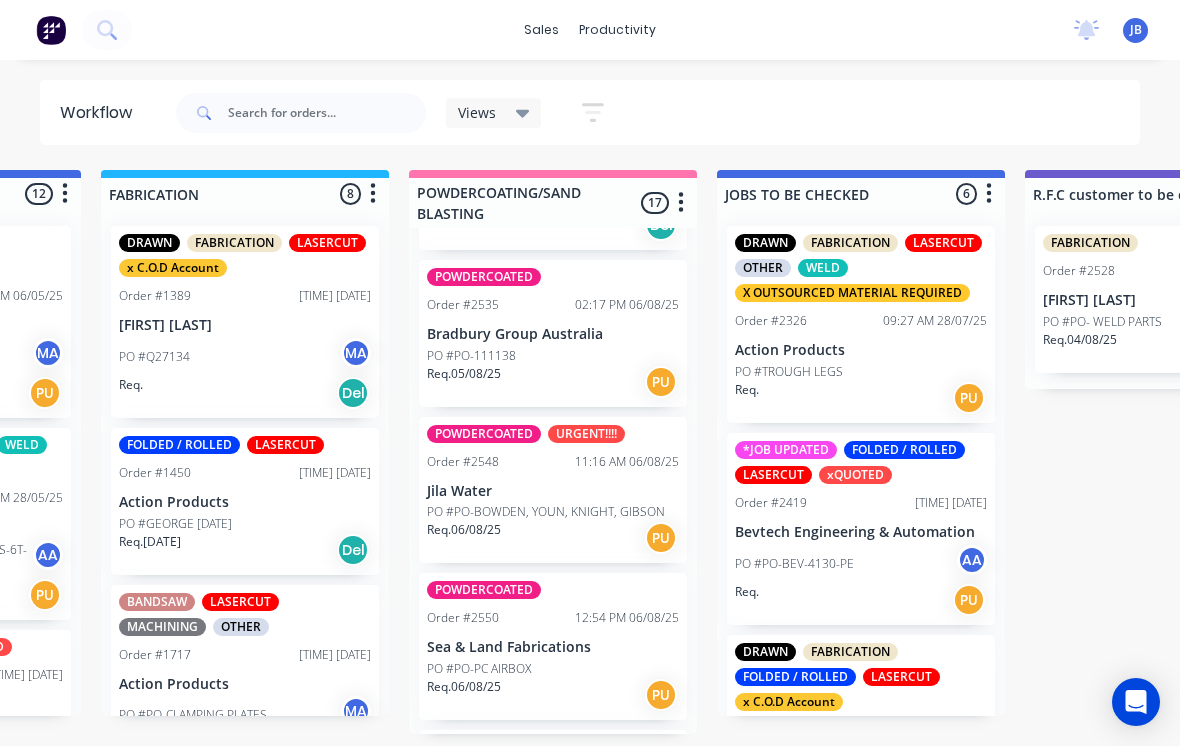 scroll, scrollTop: 19, scrollLeft: 1485, axis: both 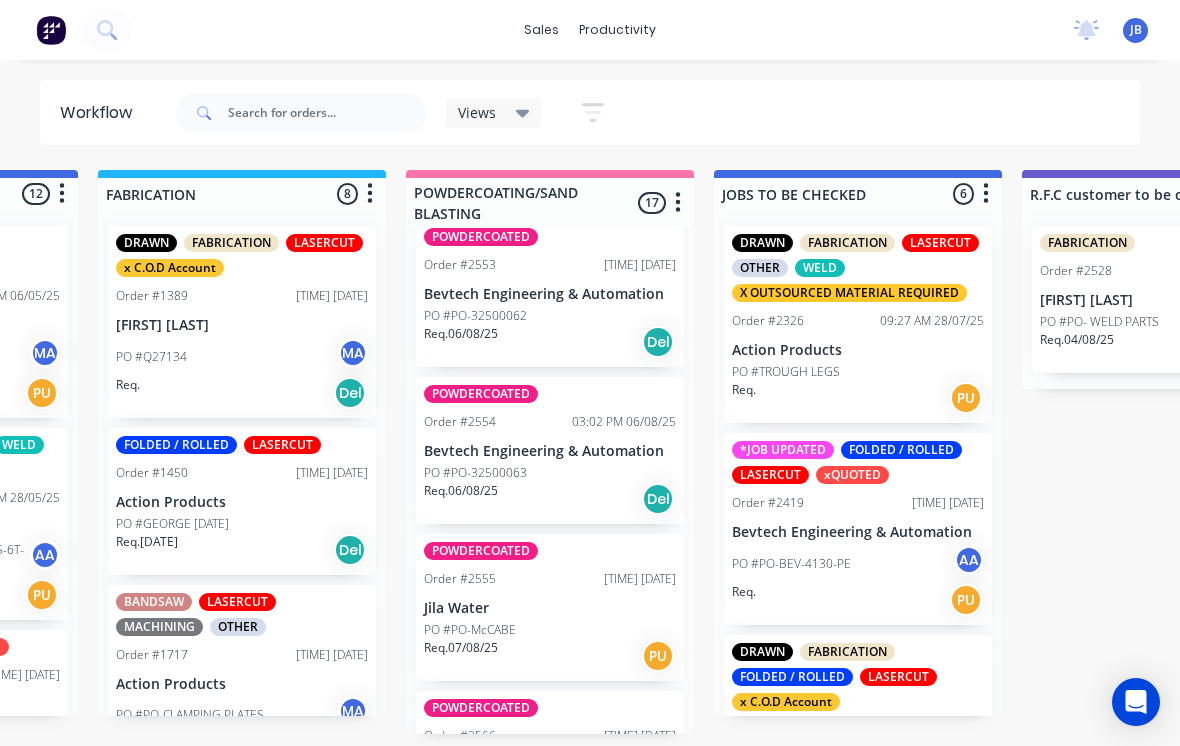 click on "Req. [DATE] PU" at bounding box center [550, 656] 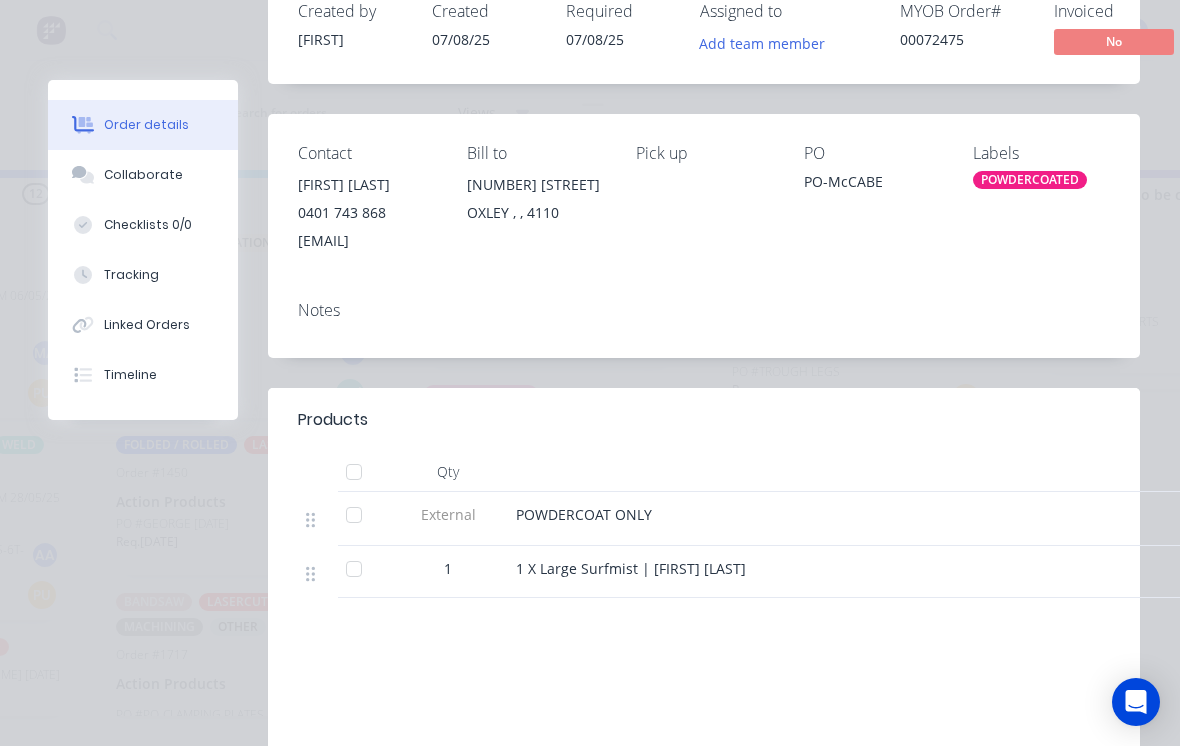 scroll, scrollTop: 168, scrollLeft: 0, axis: vertical 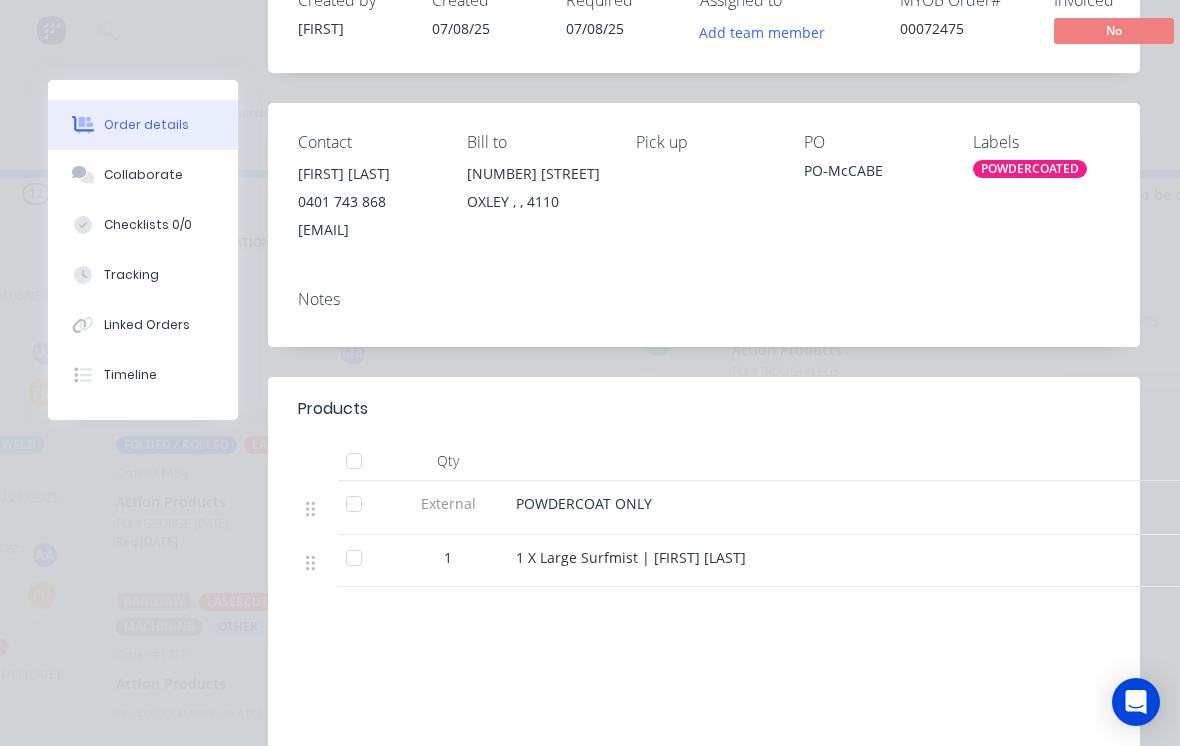 click at bounding box center [354, 558] 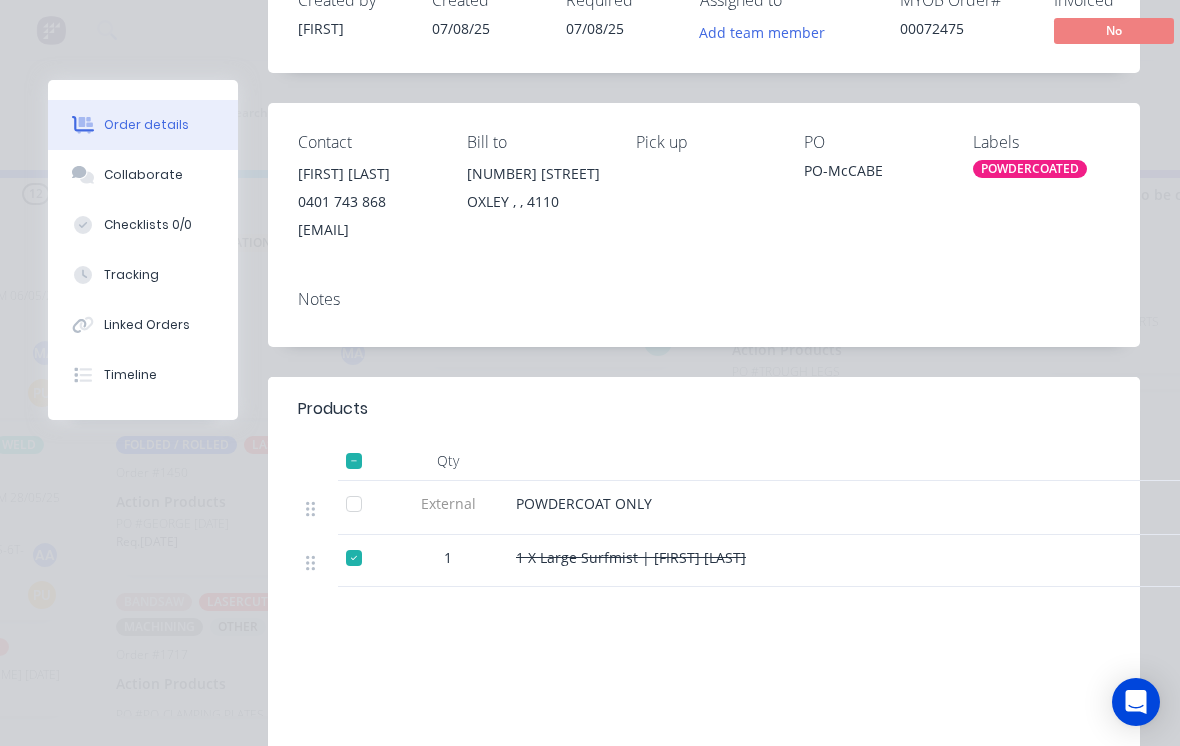 click on "Tracking" at bounding box center (143, 275) 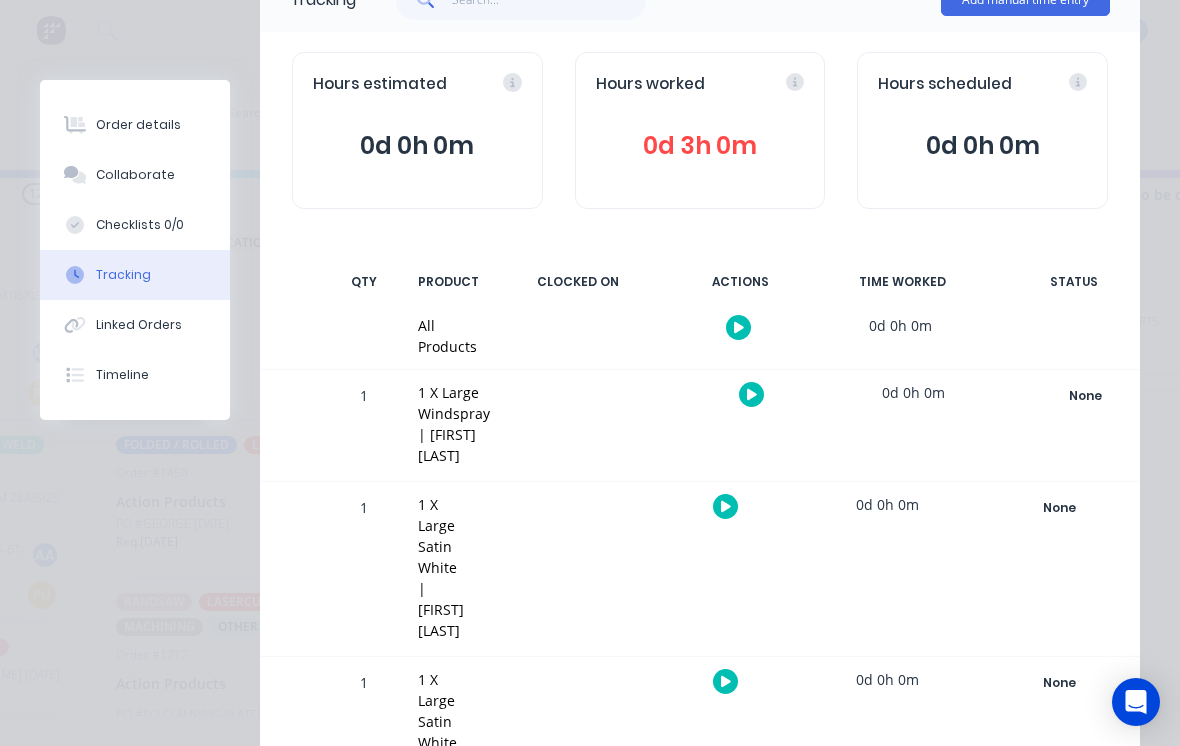 scroll, scrollTop: 0, scrollLeft: 0, axis: both 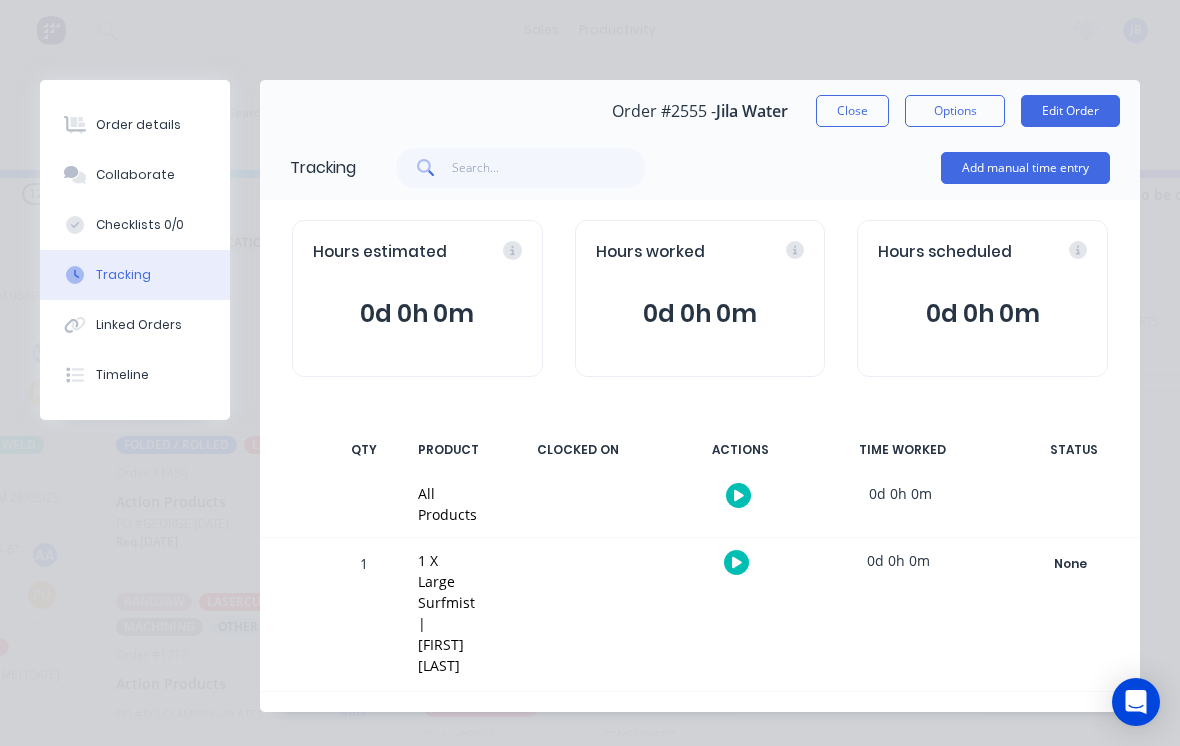 click on "Add manual time entry" at bounding box center [1025, 168] 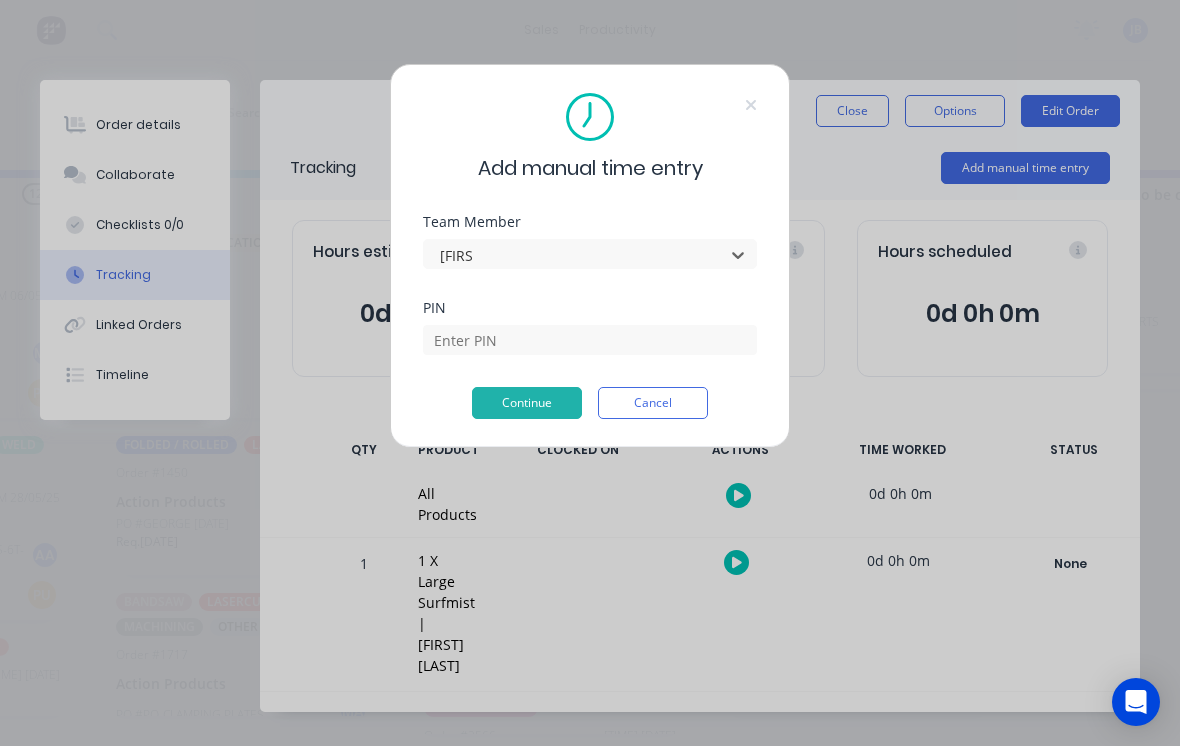 type on "[FIRST]" 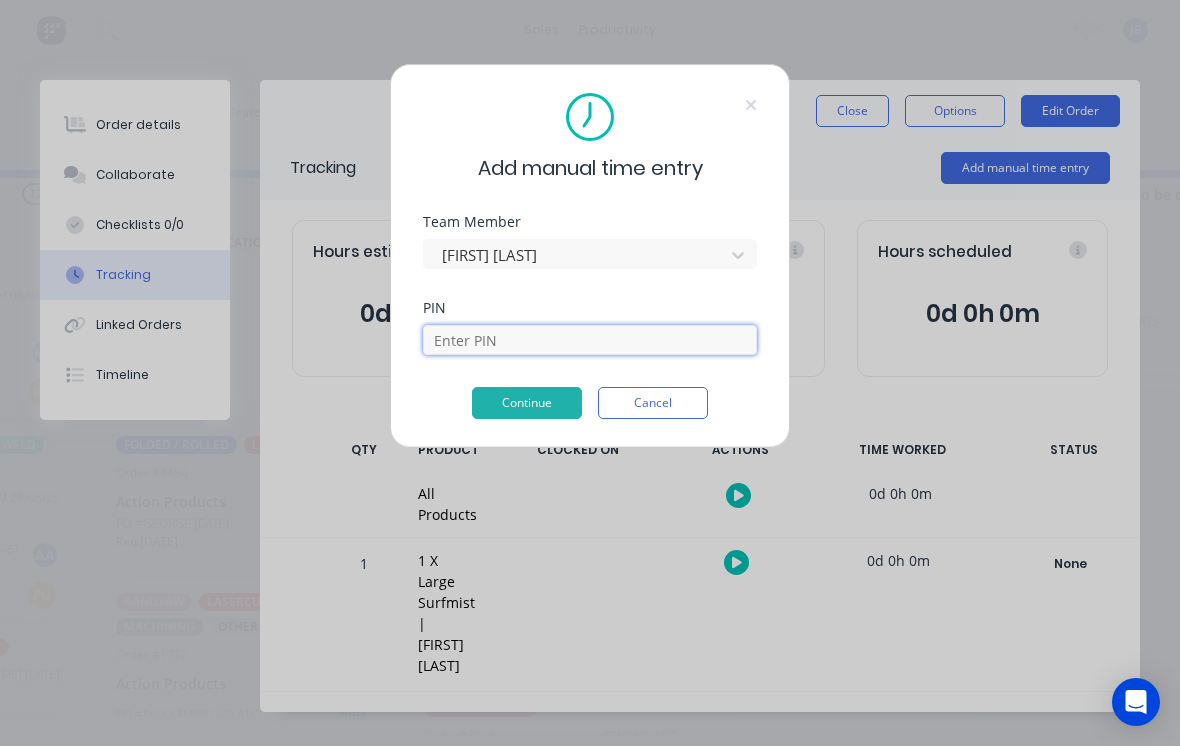 click at bounding box center [590, 340] 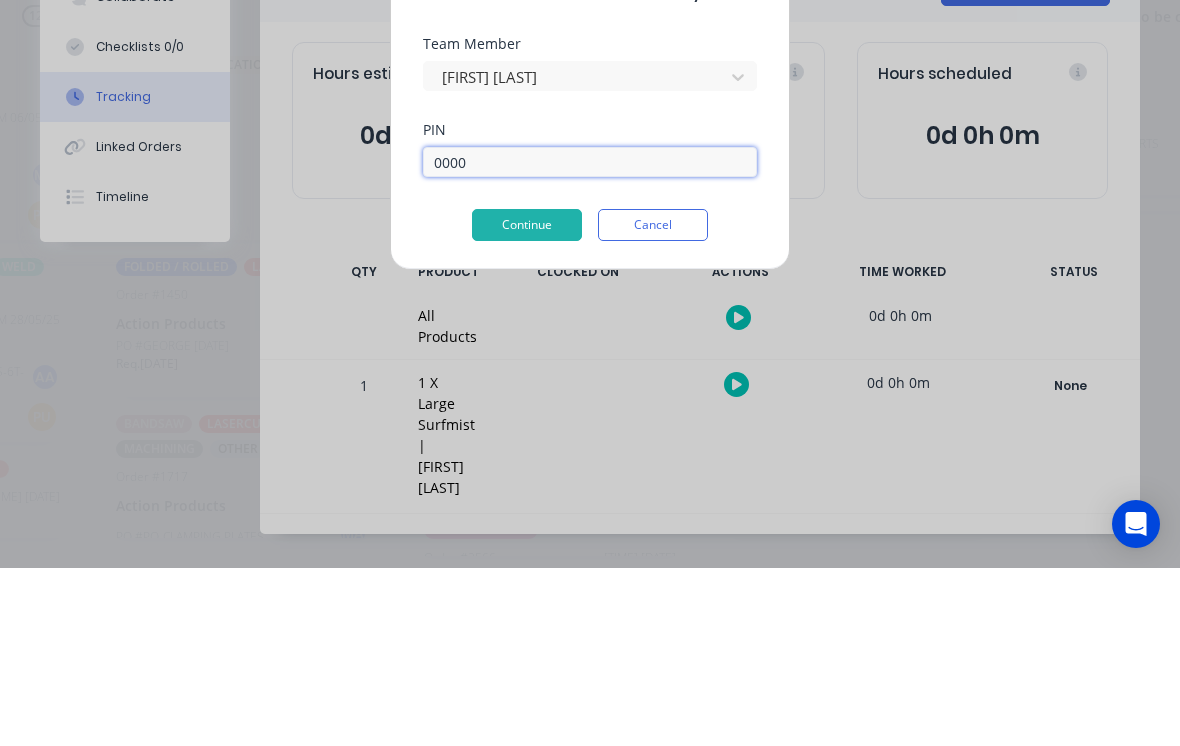 type on "0000" 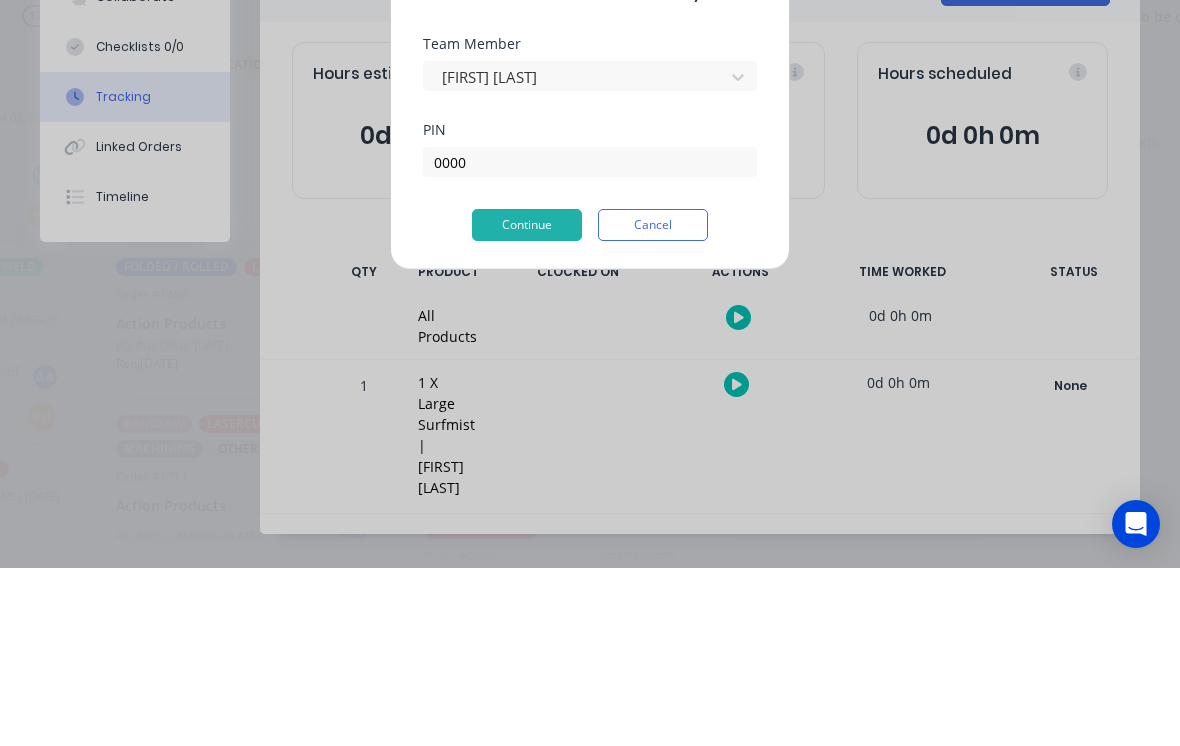 click on "Continue" at bounding box center [527, 403] 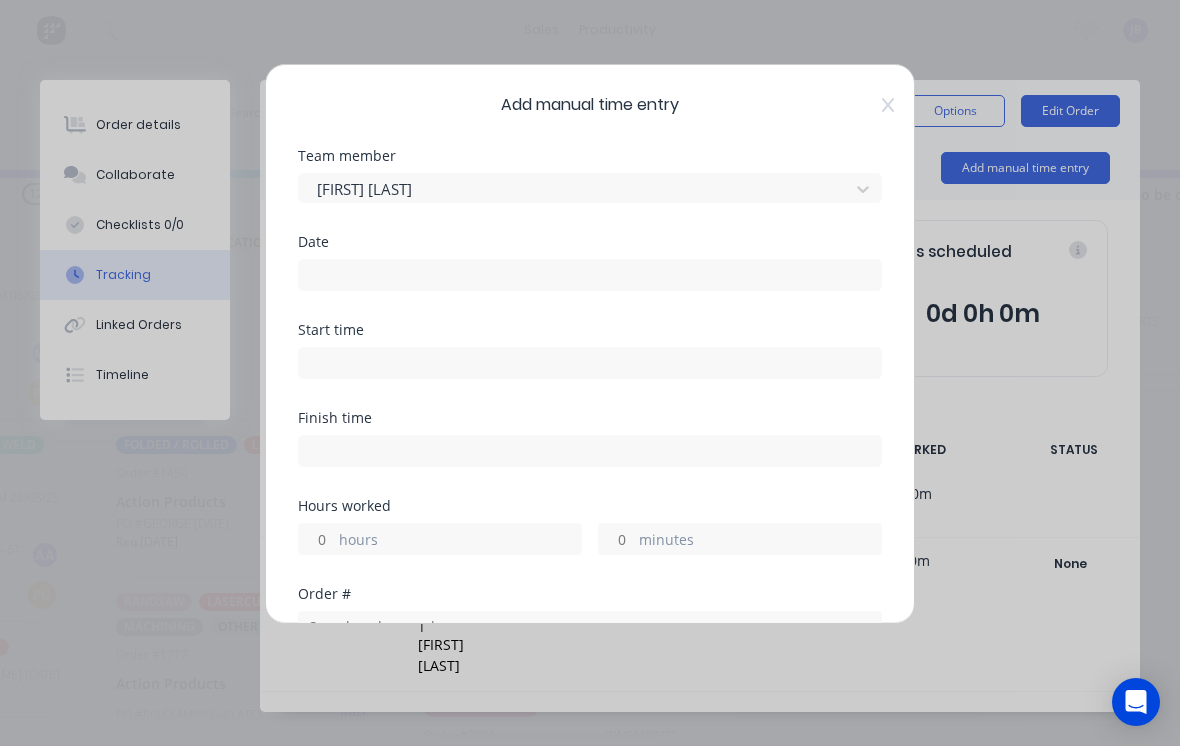 click at bounding box center (590, 275) 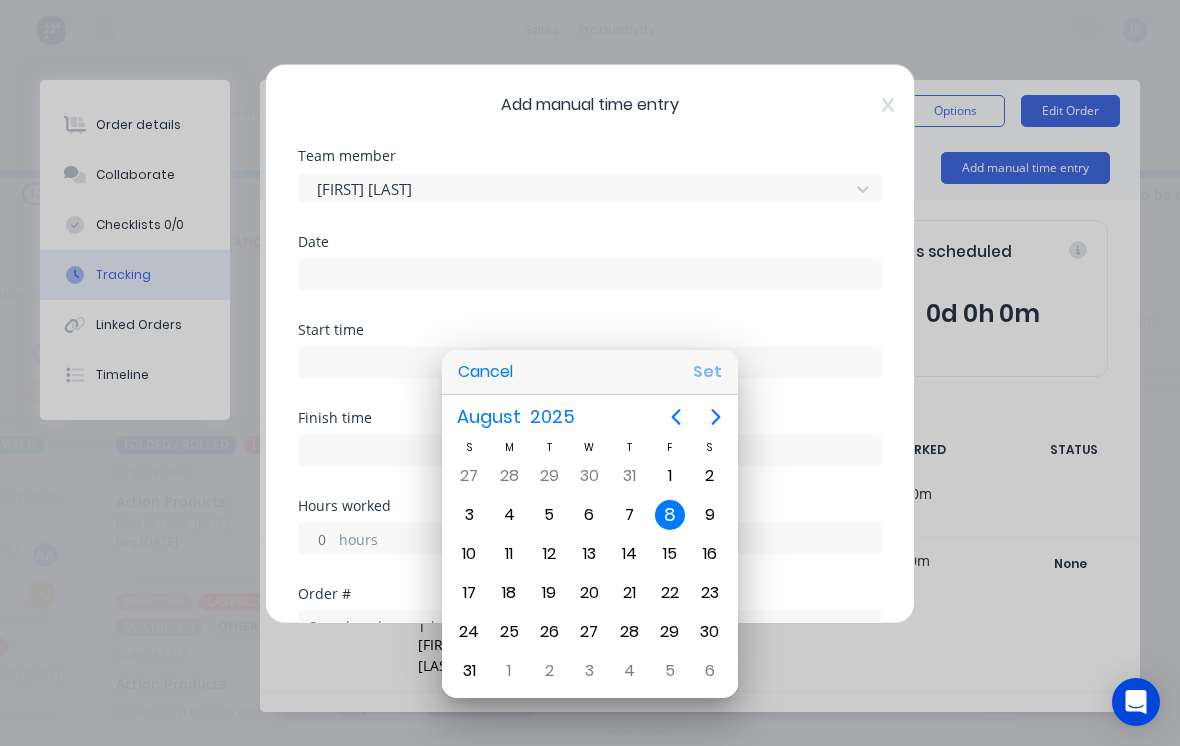 click on "Set" at bounding box center [707, 372] 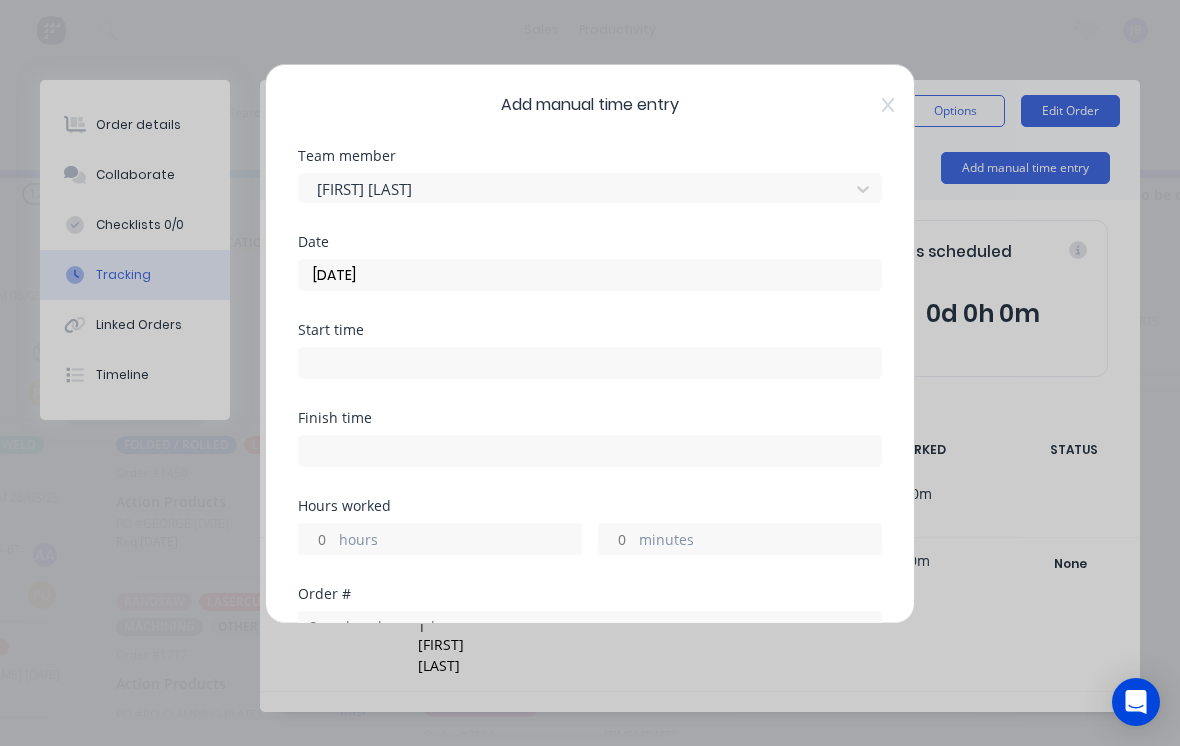 click on "hours" at bounding box center [460, 541] 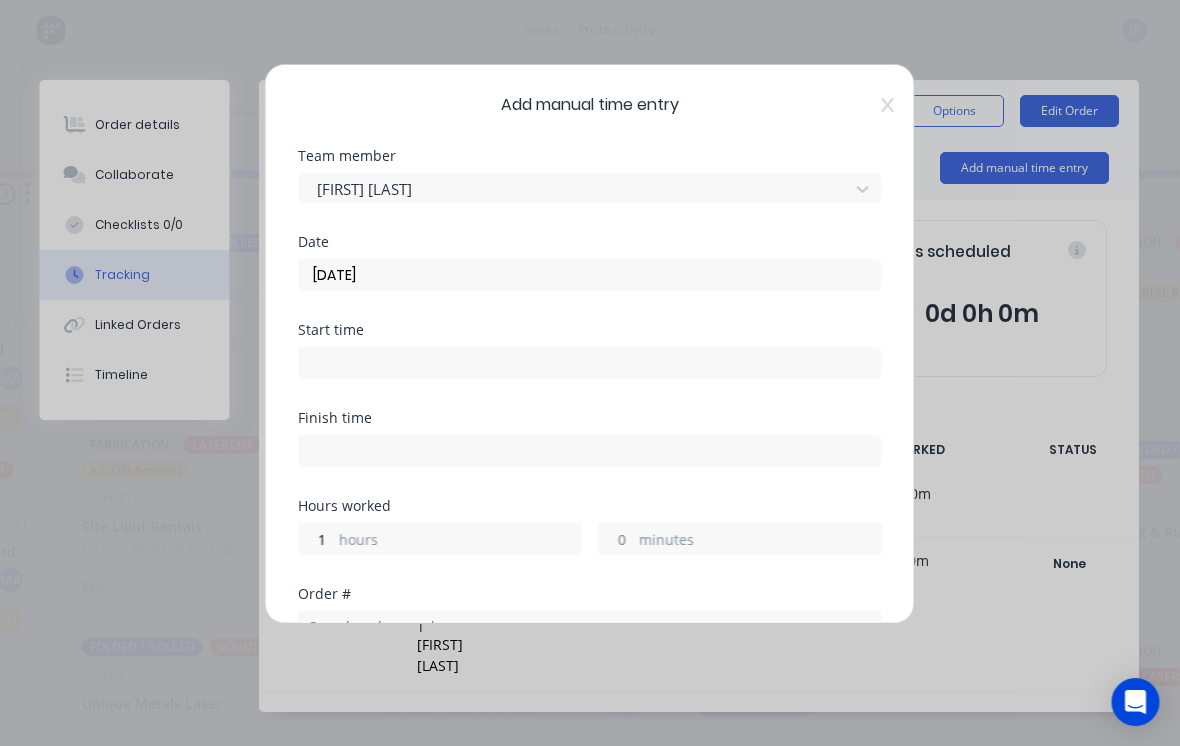 scroll, scrollTop: 19, scrollLeft: 1212, axis: both 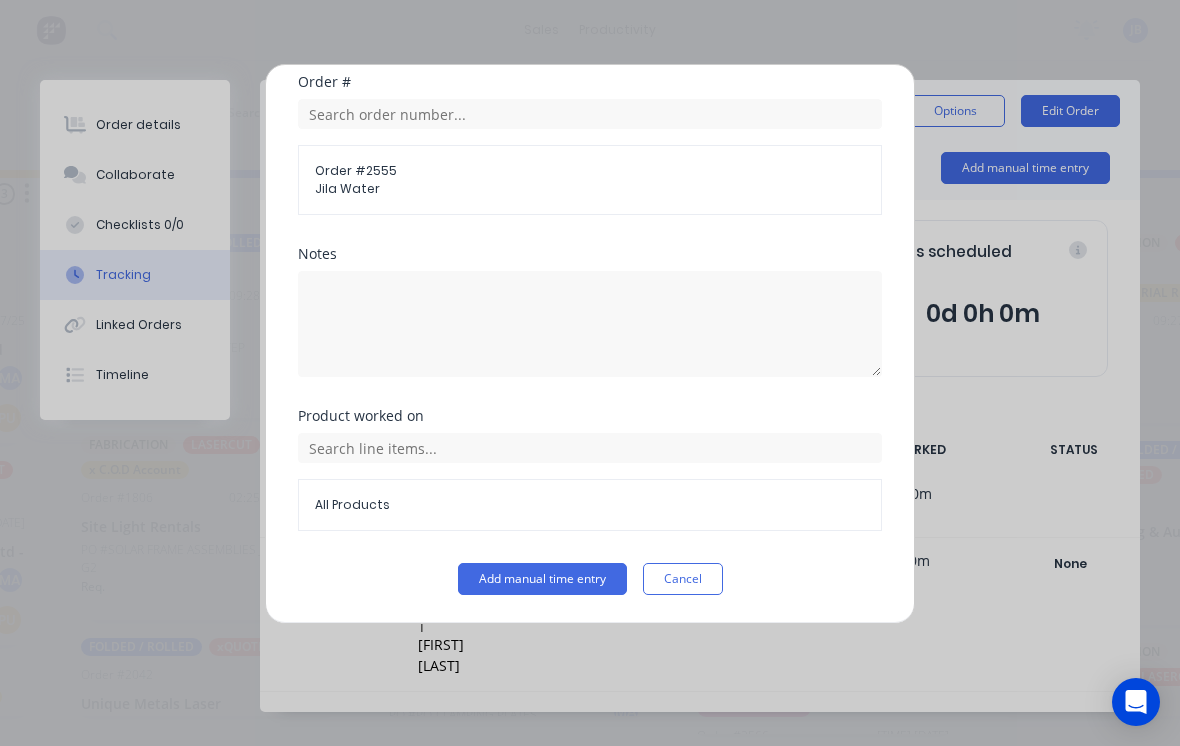 type on "1" 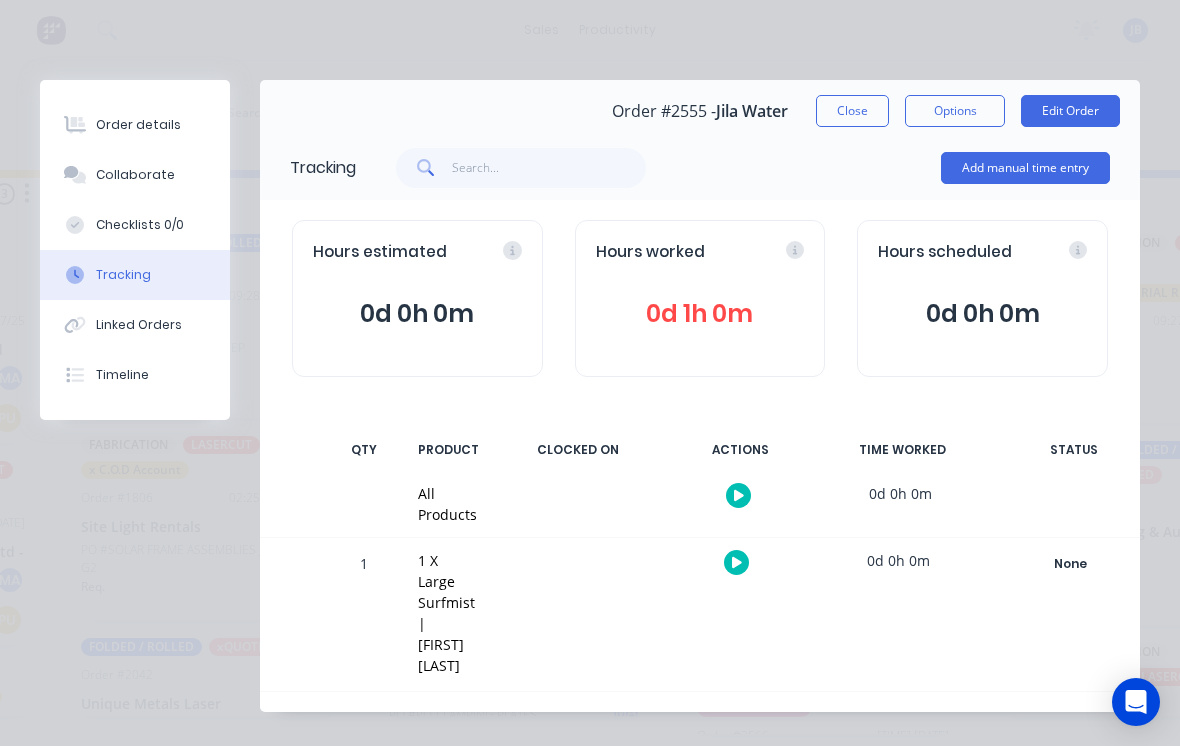 click on "Close" at bounding box center [852, 111] 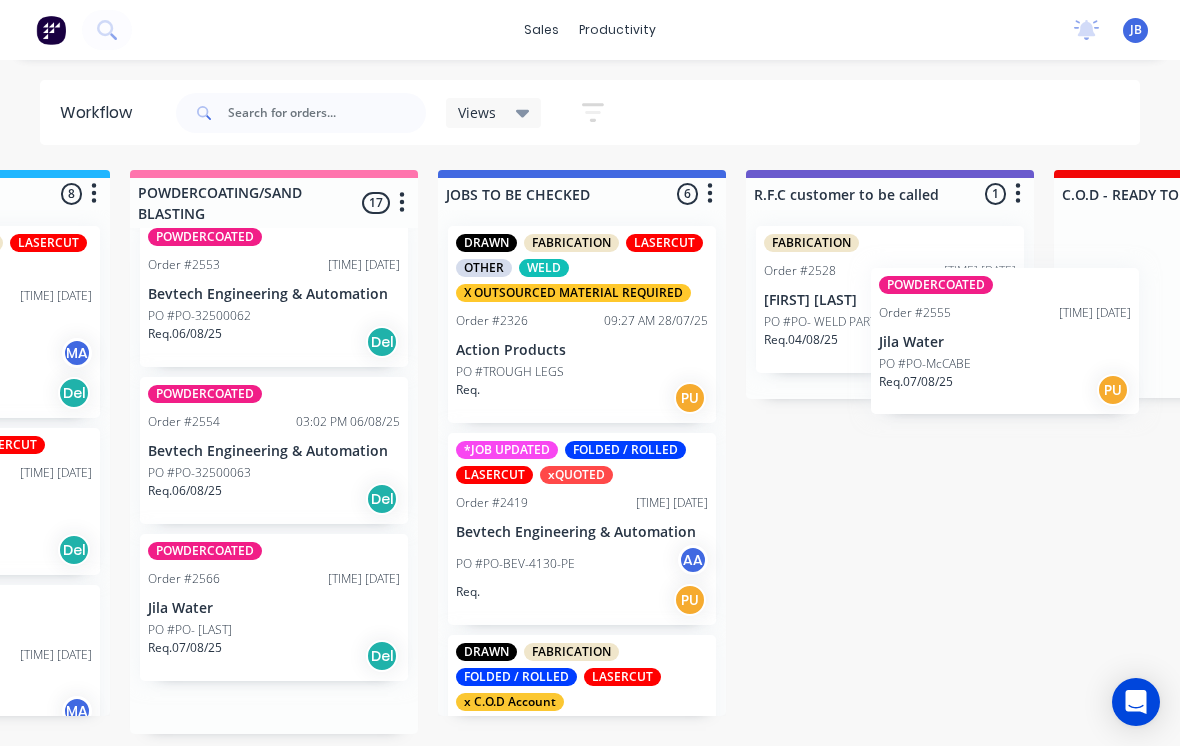 scroll, scrollTop: 19, scrollLeft: 1858, axis: both 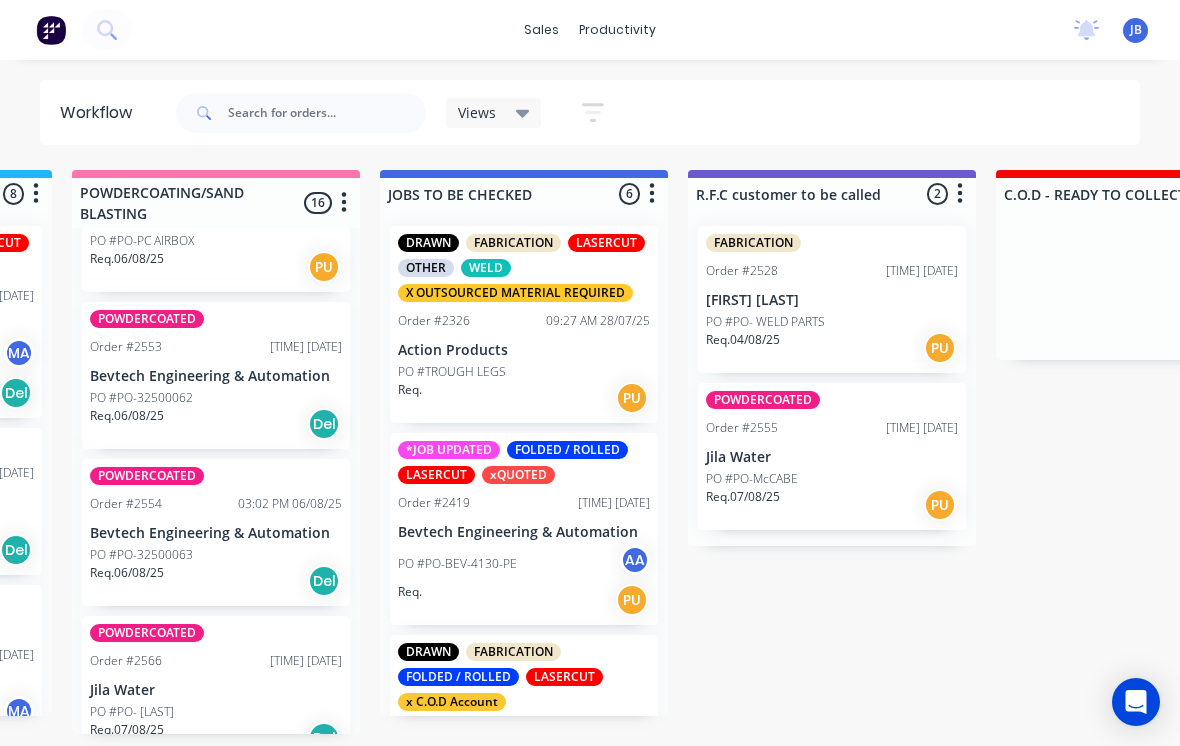click on "Jila Water" at bounding box center (216, 690) 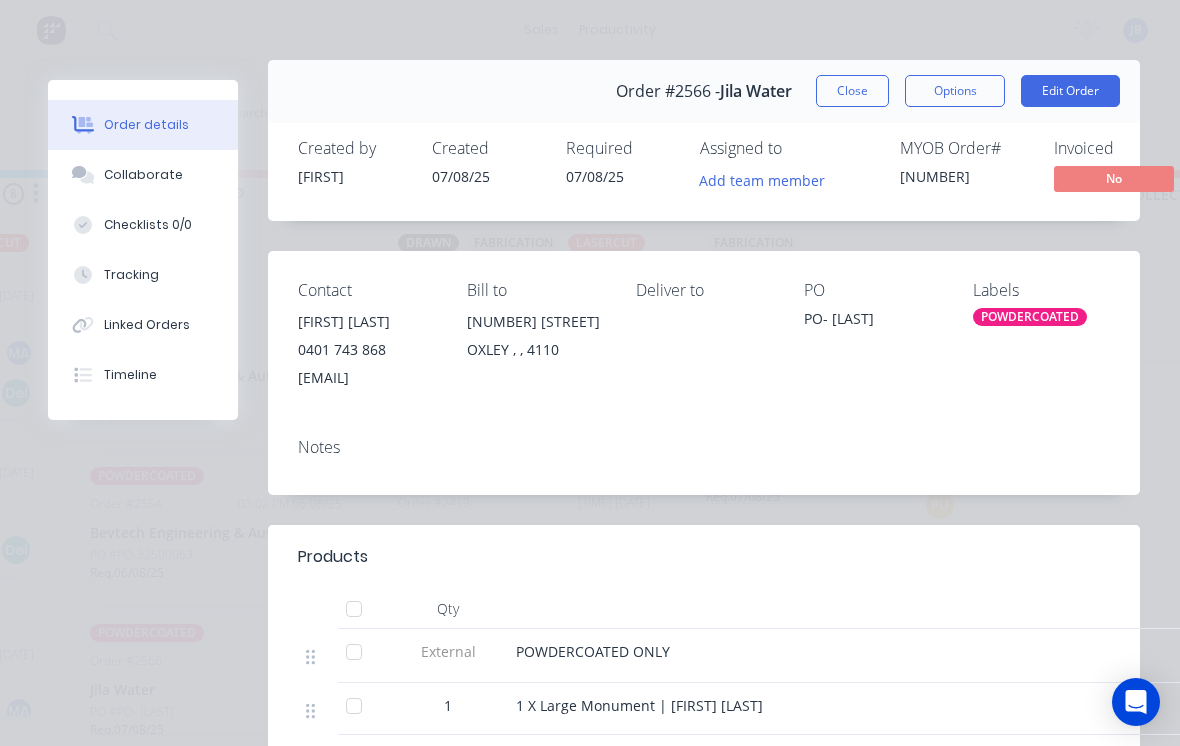 scroll, scrollTop: 1, scrollLeft: 0, axis: vertical 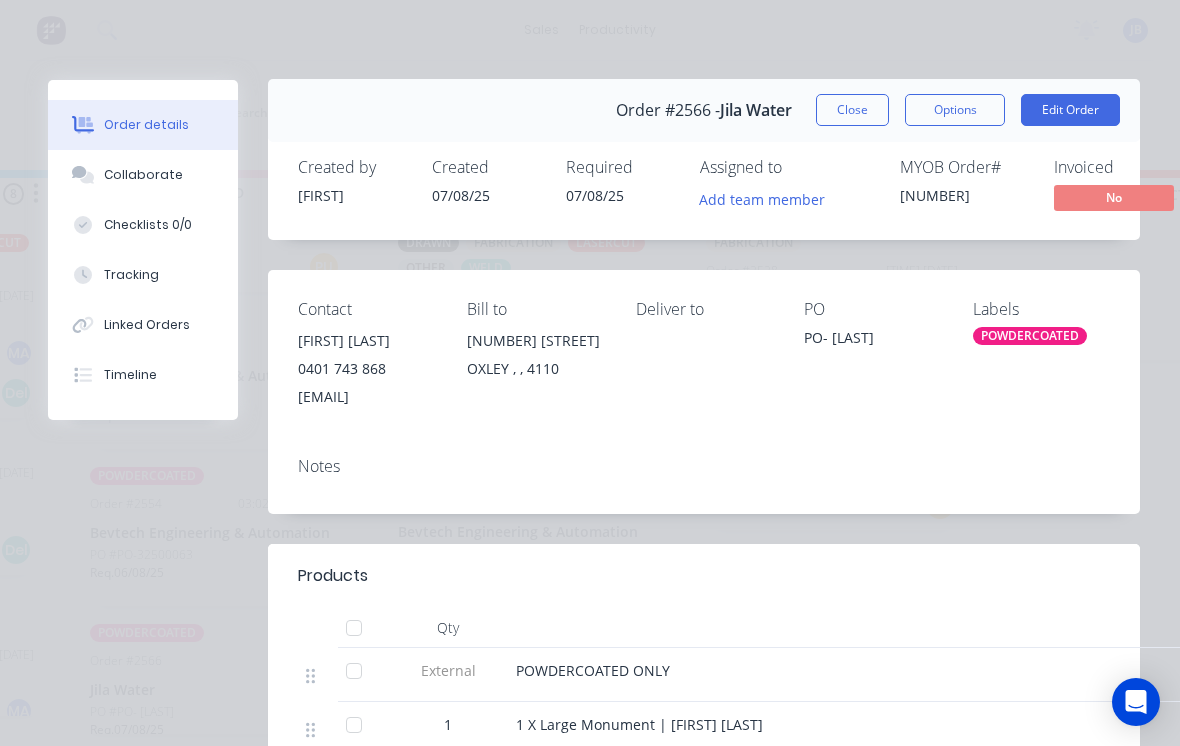 click on "Close" at bounding box center [852, 110] 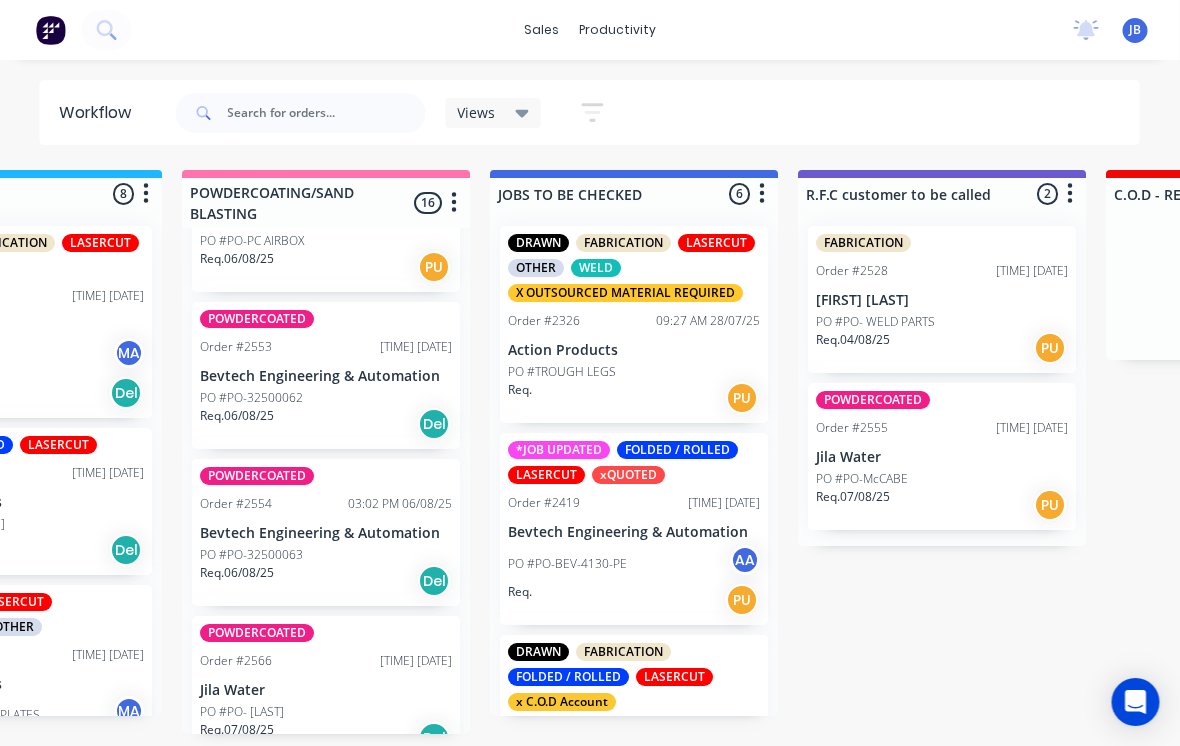 scroll, scrollTop: 19, scrollLeft: 1709, axis: both 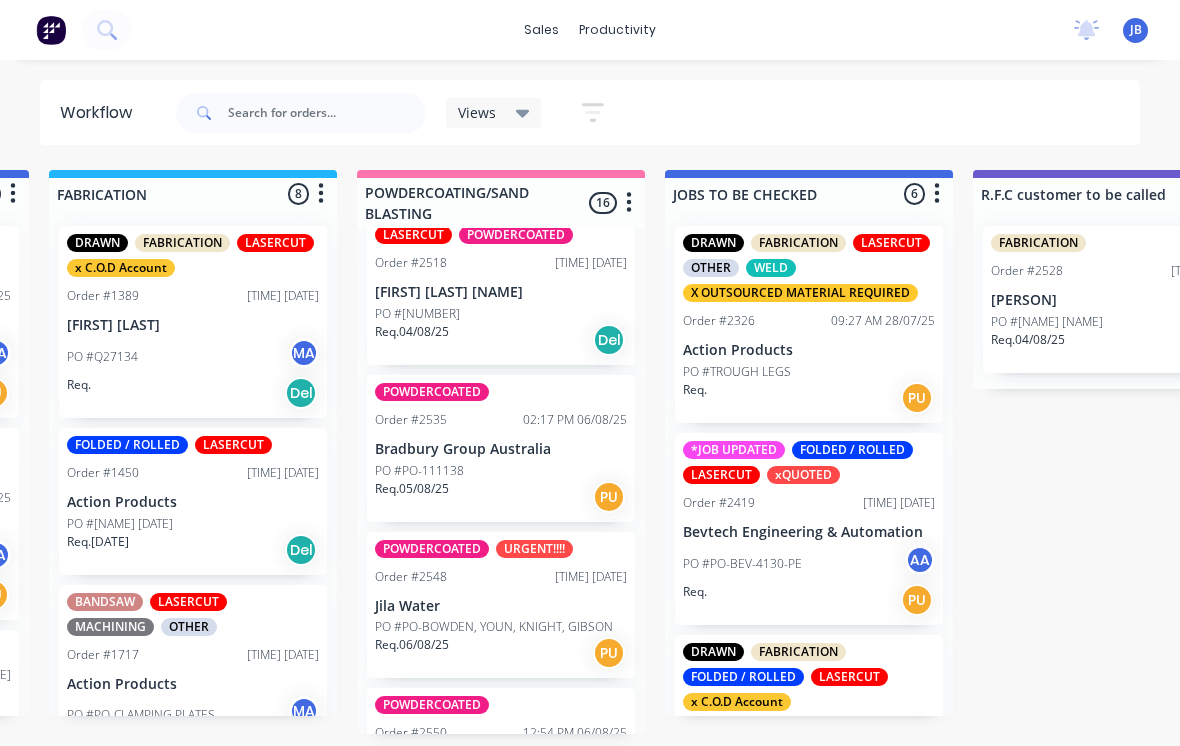 click on "PO #[NUMBER]" at bounding box center (417, 314) 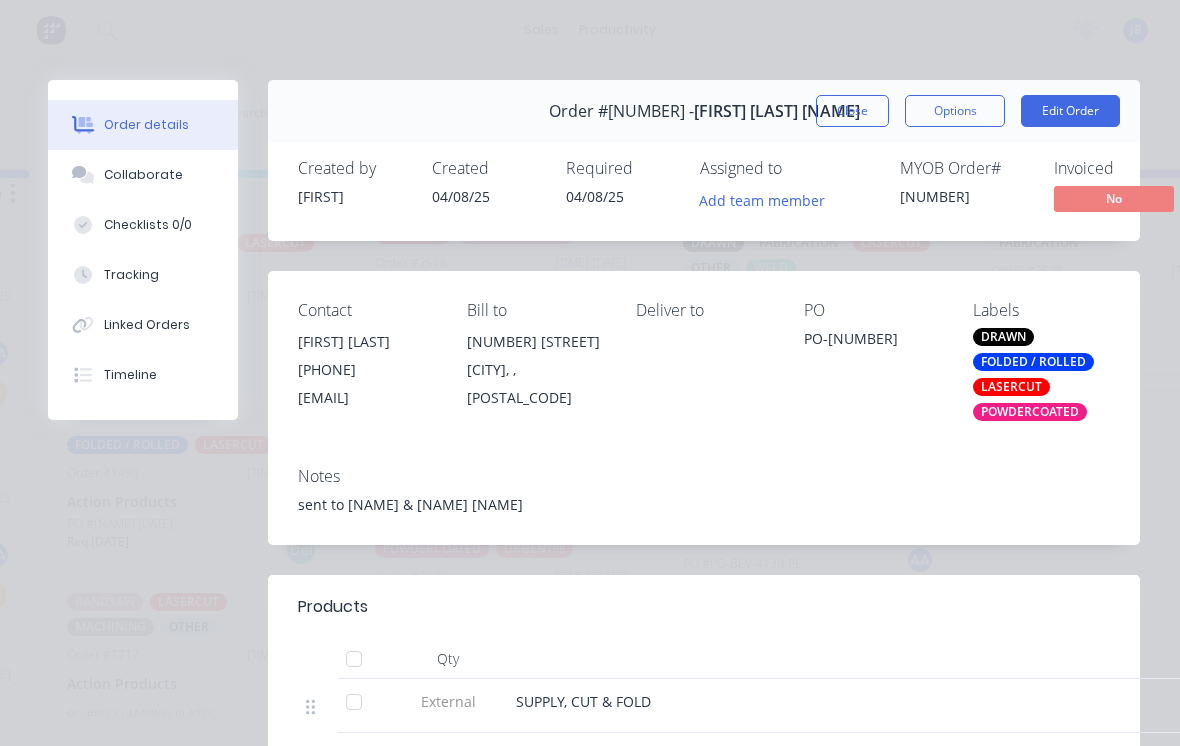 scroll, scrollTop: 0, scrollLeft: 0, axis: both 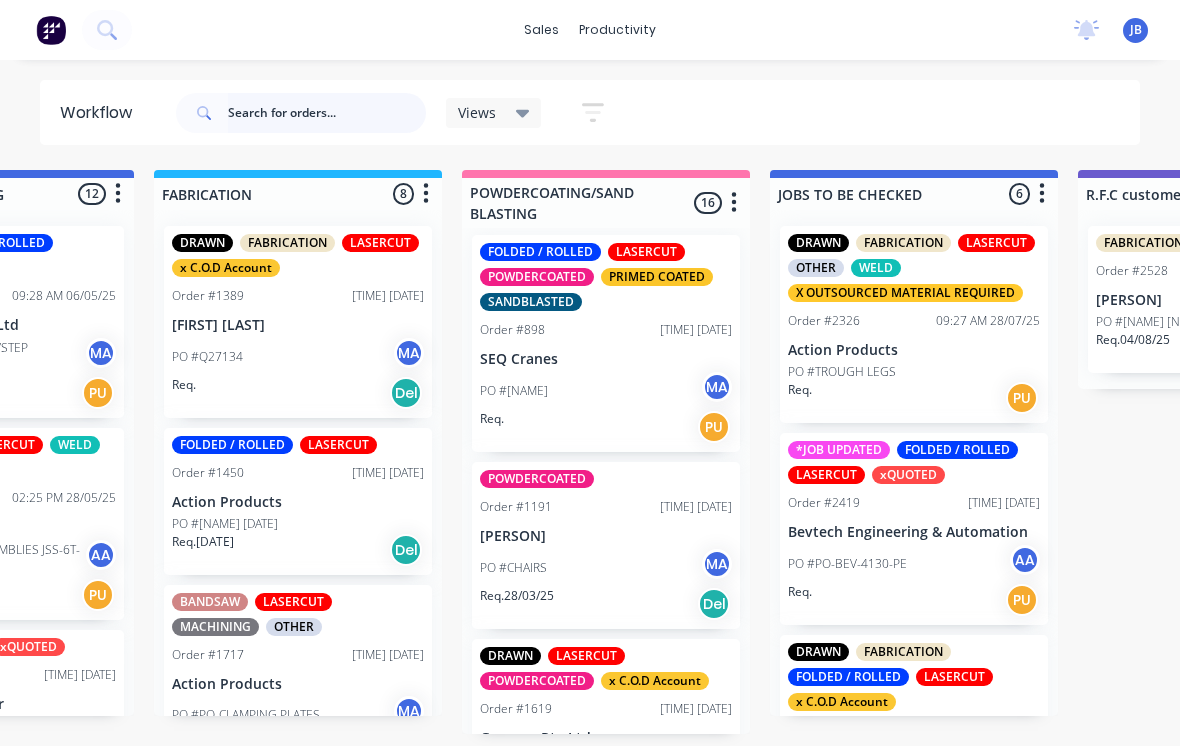 click at bounding box center (327, 113) 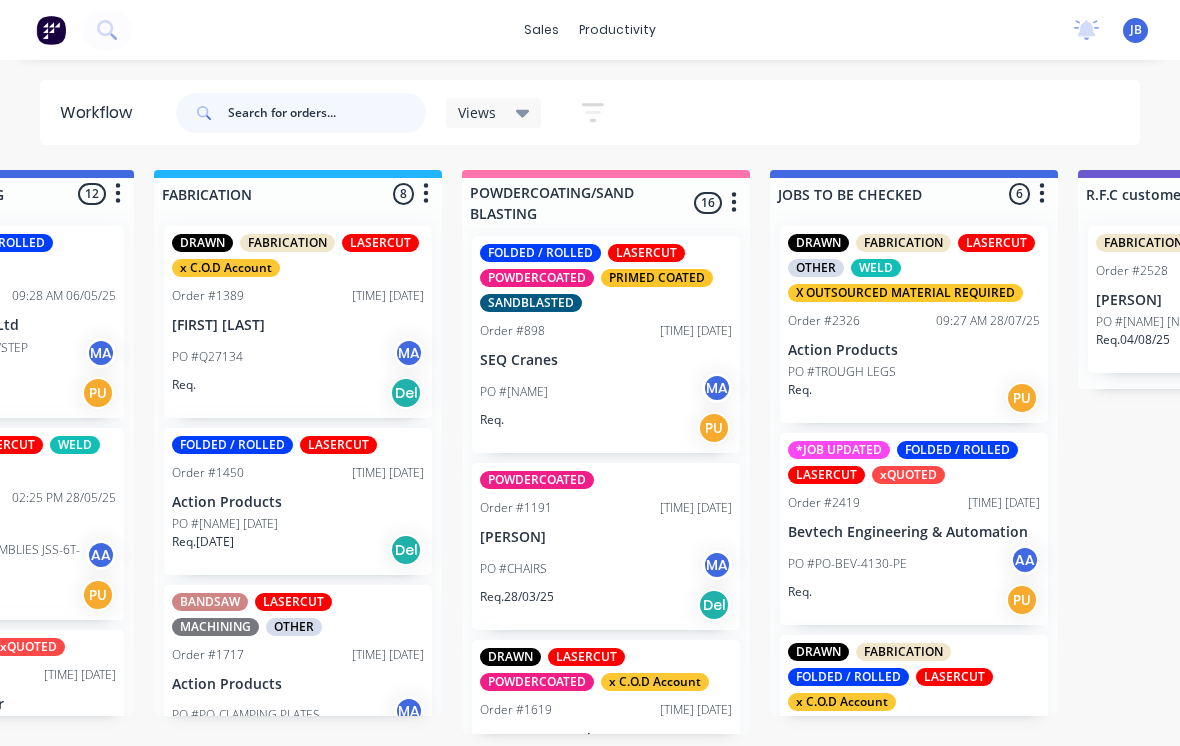 scroll, scrollTop: 3, scrollLeft: 0, axis: vertical 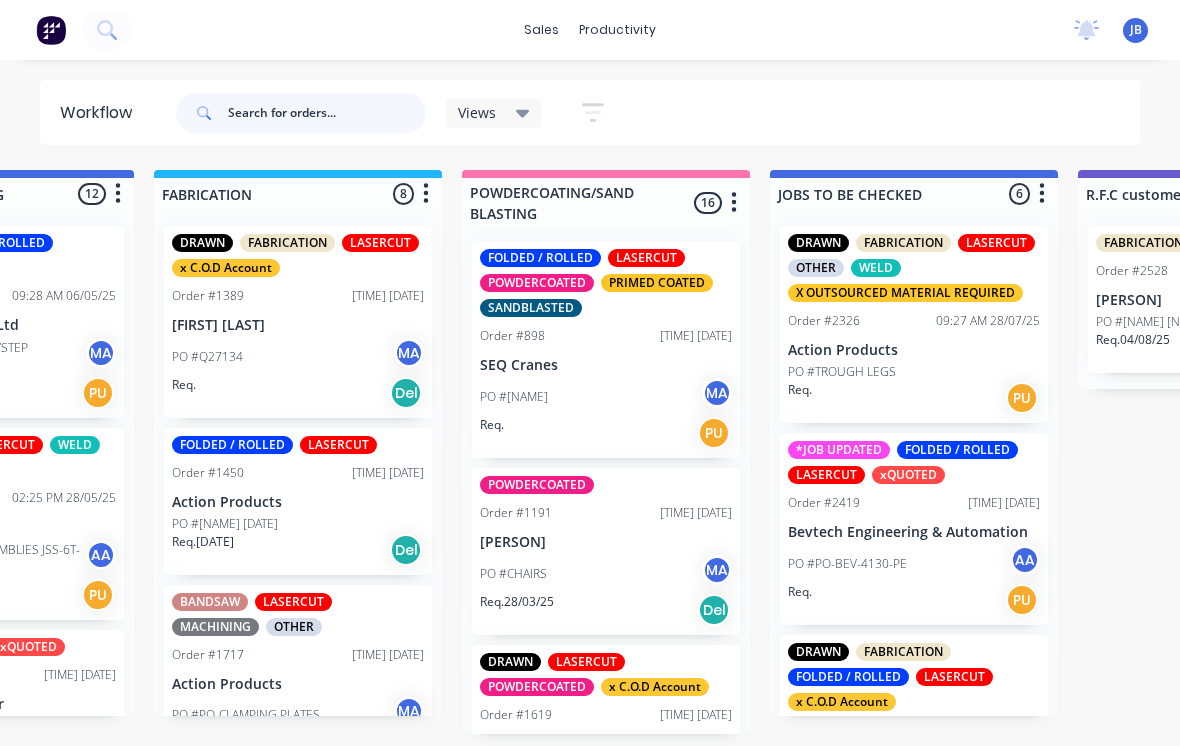 click at bounding box center (327, 113) 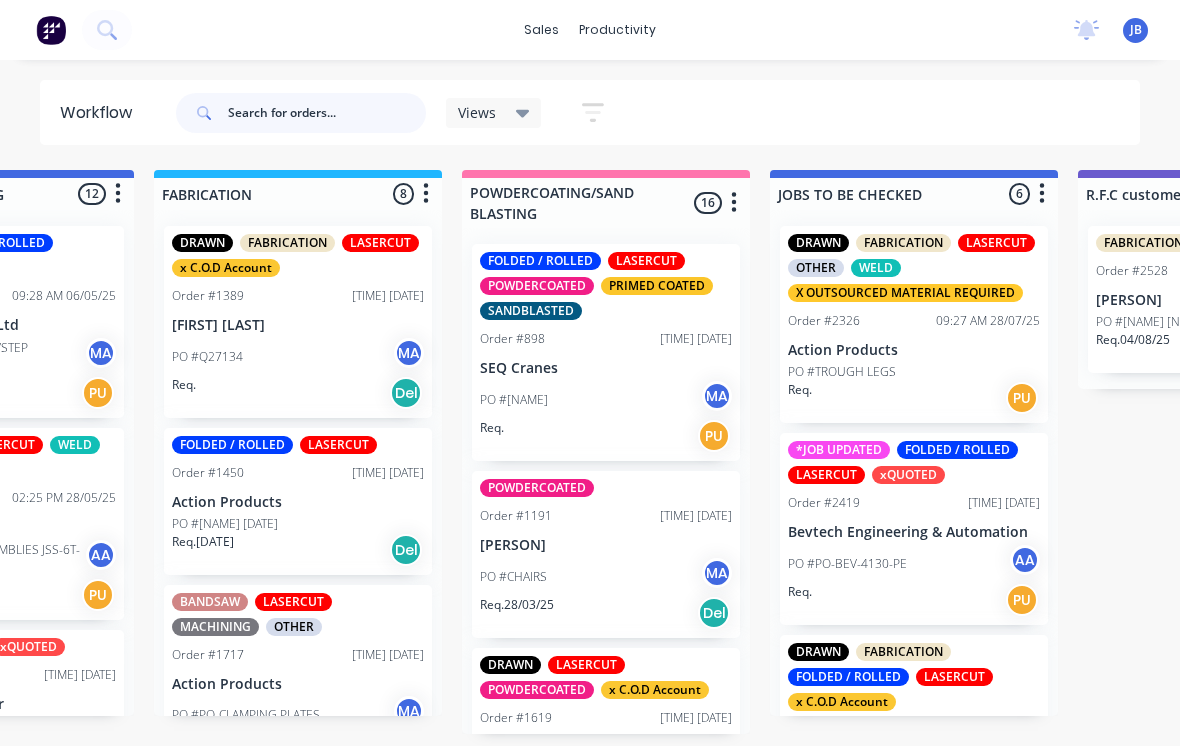 scroll, scrollTop: 0, scrollLeft: 0, axis: both 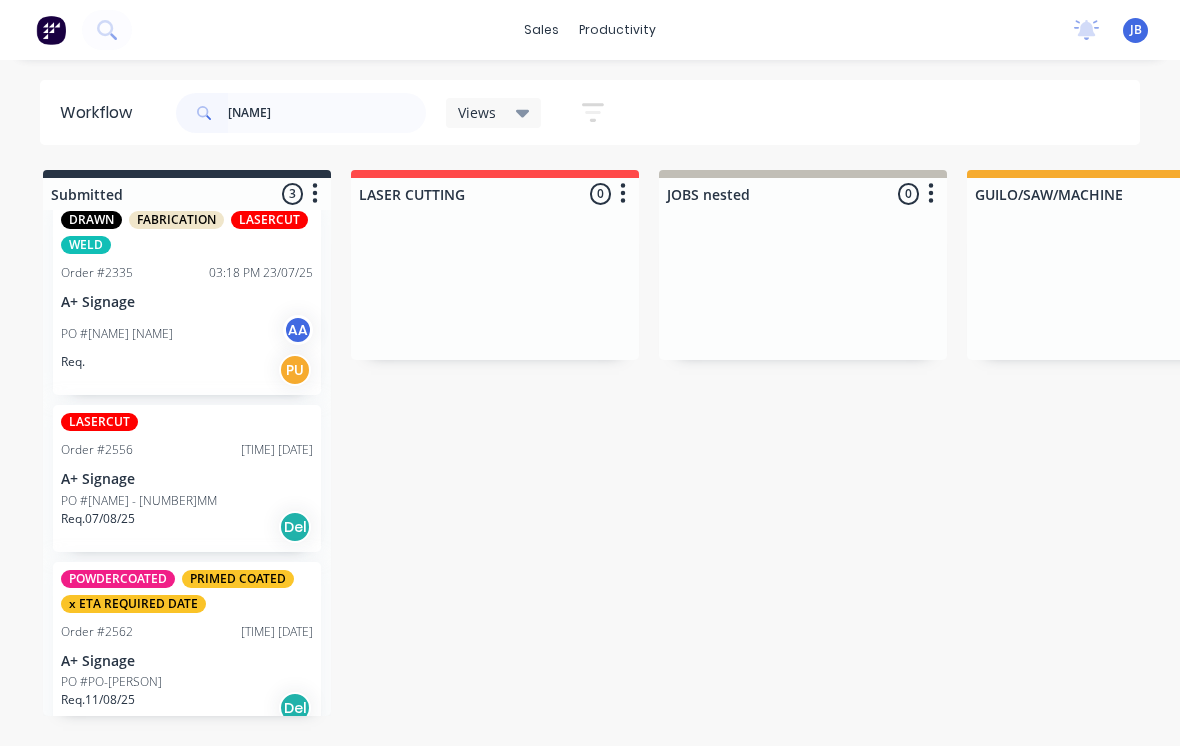 click on "POWDERCOATED PRIMED COATED x ETA REQUIRED DATE Order #2562 09:44 AM 07/08/25 A+ Signage PO #
PO-The Magee Req. 11/08/25 Del" at bounding box center [187, 648] 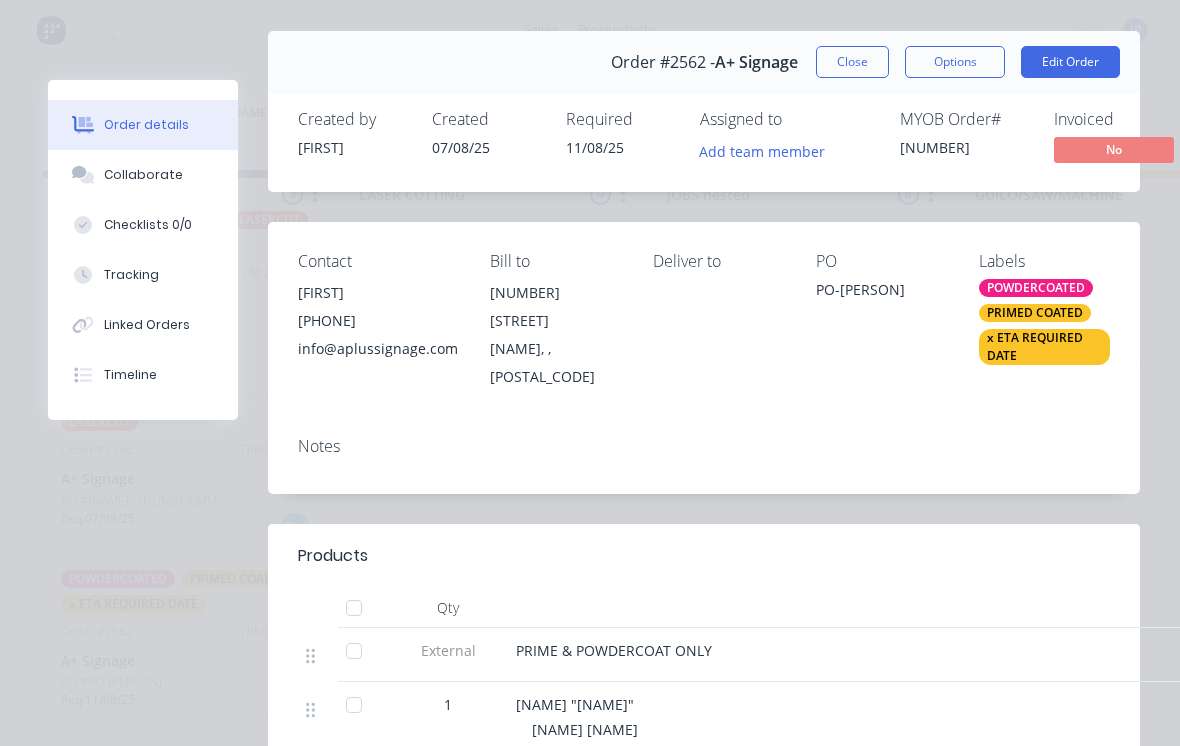 scroll, scrollTop: 28, scrollLeft: 0, axis: vertical 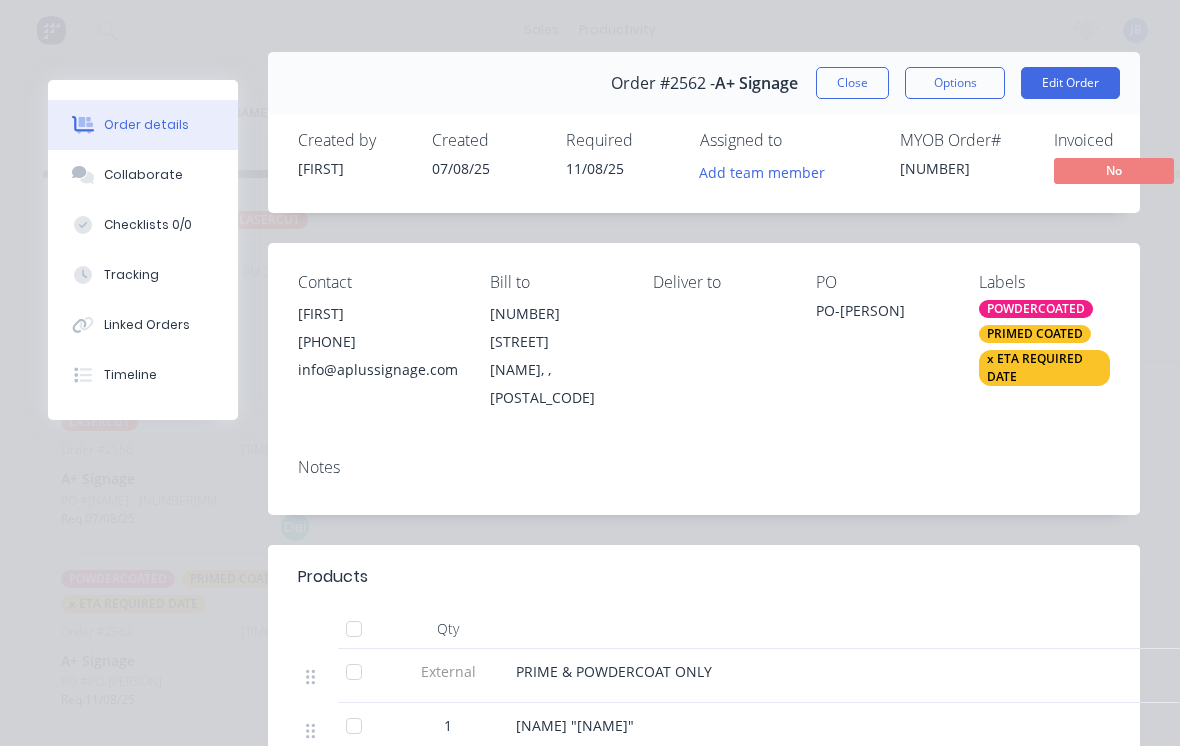 click on "Collaborate" at bounding box center (143, 175) 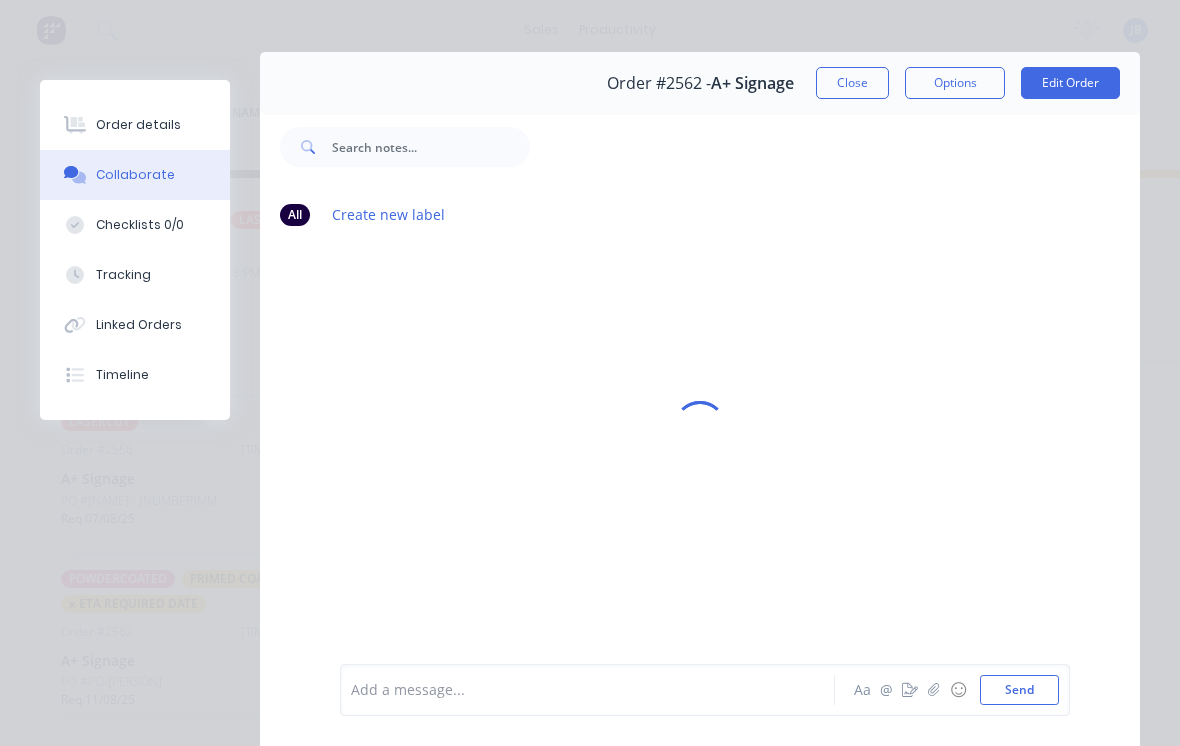 scroll, scrollTop: 0, scrollLeft: 0, axis: both 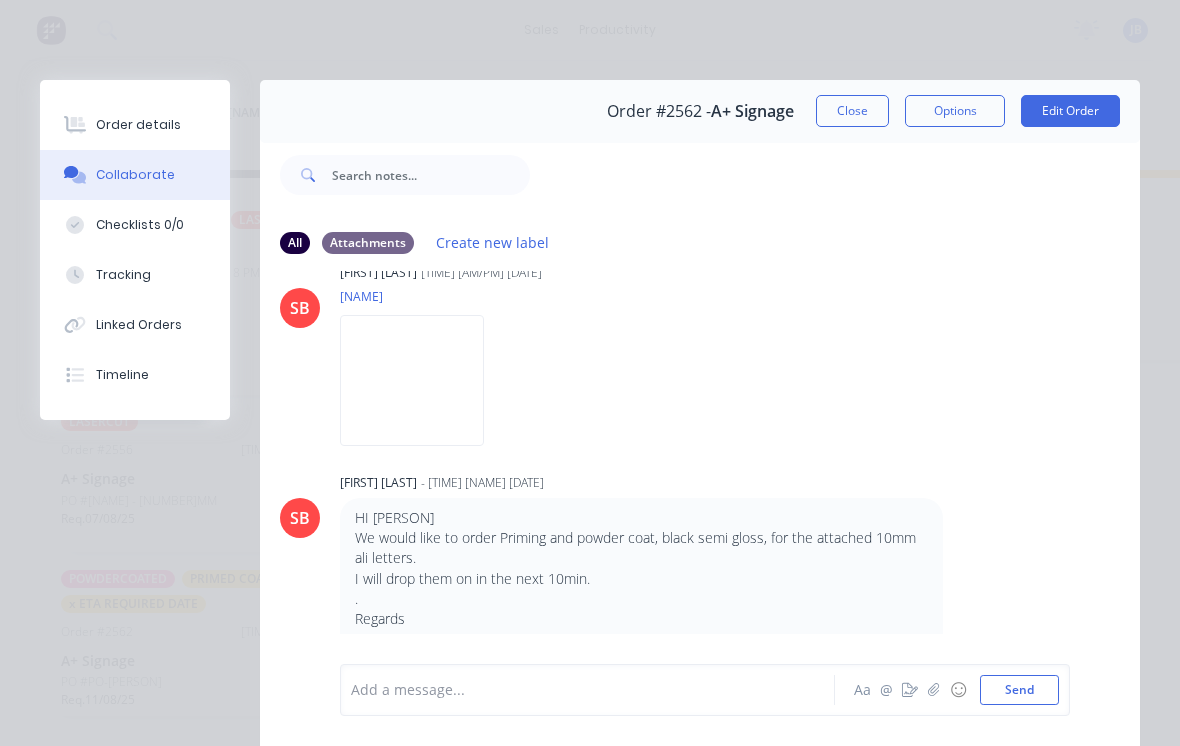 click on "Close" at bounding box center [852, 111] 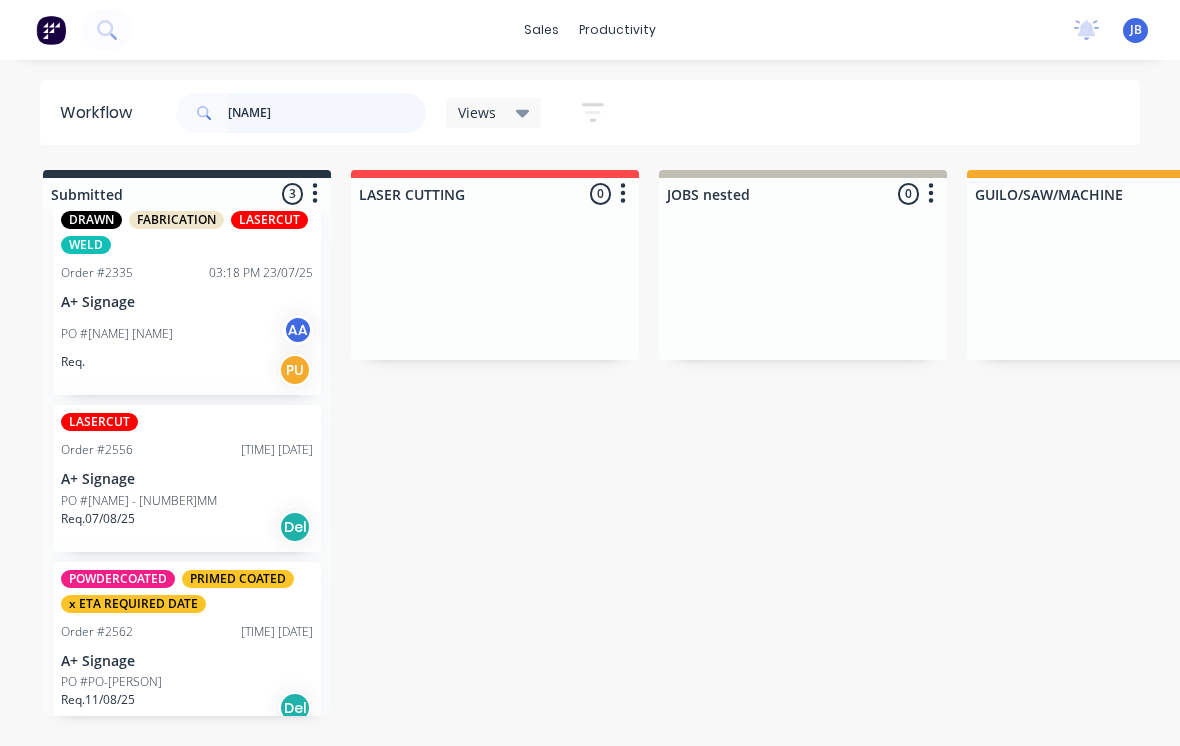 click on "A+" at bounding box center [327, 113] 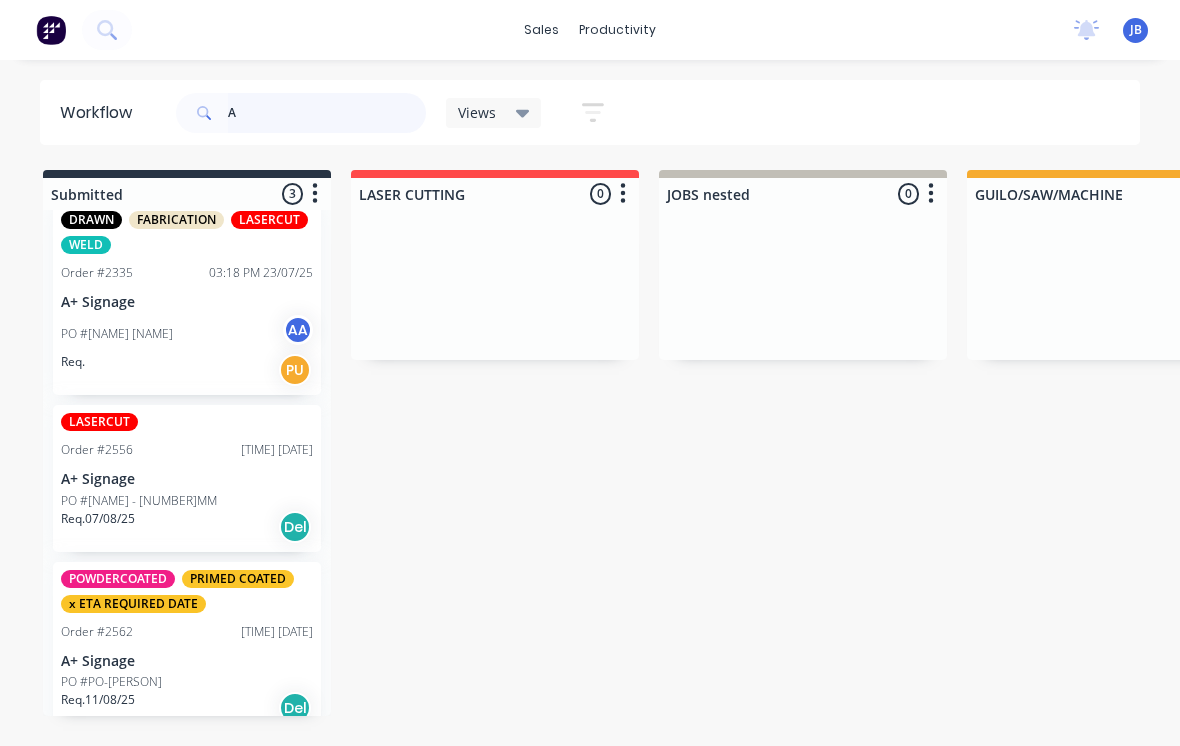 type 